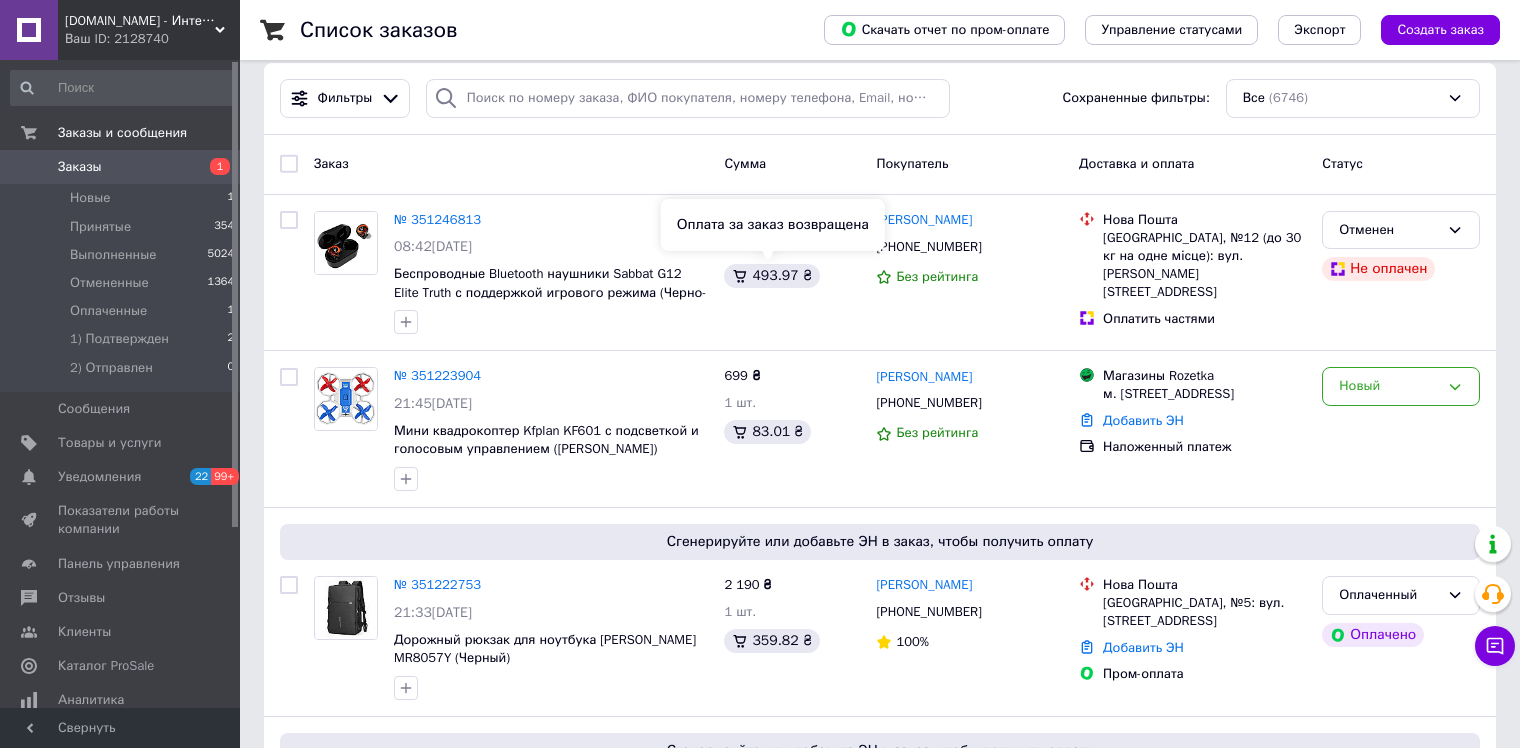 scroll, scrollTop: 0, scrollLeft: 0, axis: both 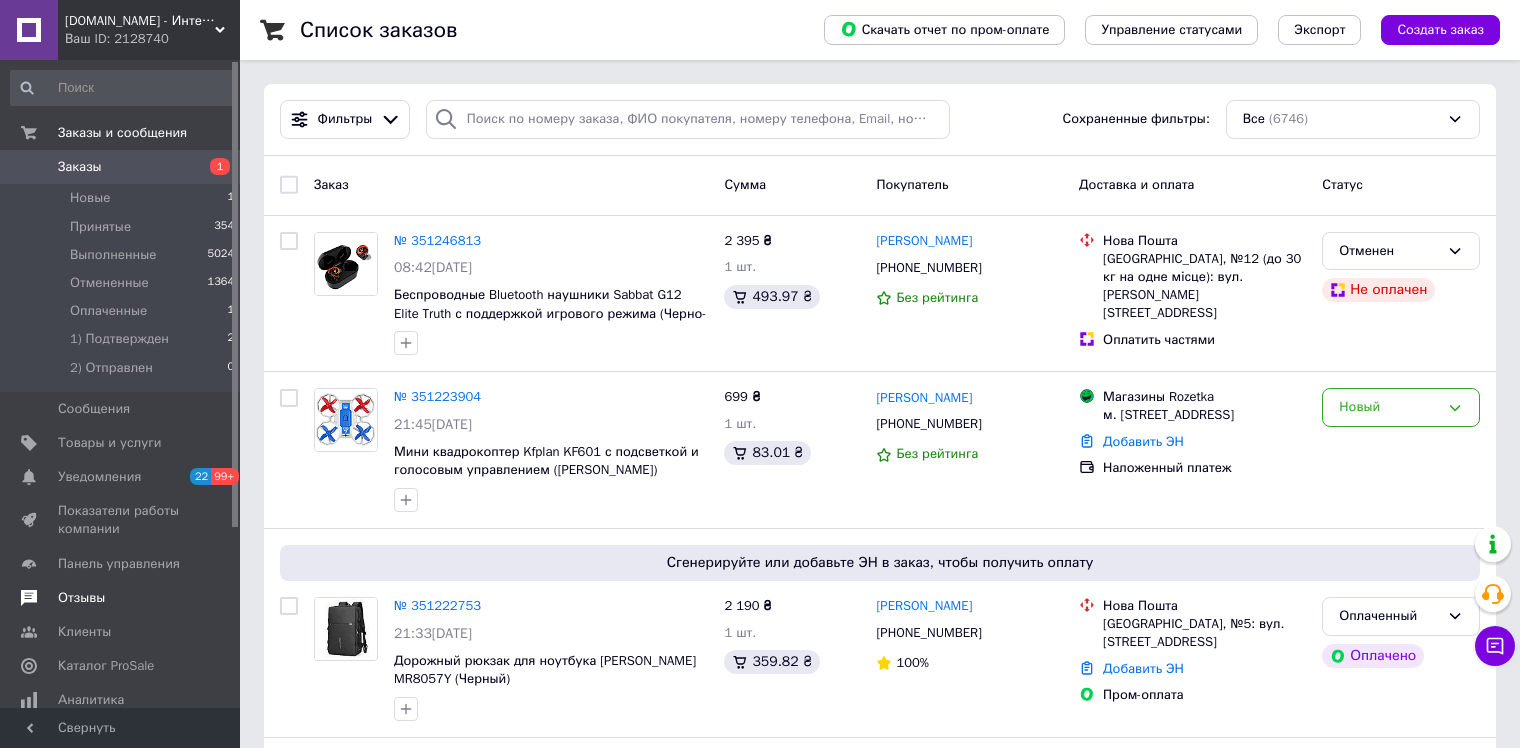 click on "Заказы и сообщения Заказы 1 Новые 1 Принятые 354 Выполненные 5024 Отмененные 1364 Оплаченные 1 1) Подтвержден 2 2) Отправлен 0 Сообщения 0 Товары и услуги Уведомления 22 99+ Показатели работы компании Панель управления Отзывы Клиенты Каталог ProSale Аналитика Инструменты вебмастера и SEO Управление сайтом Кошелек компании Маркет Настройки Тарифы и счета Prom топ" at bounding box center (123, 546) 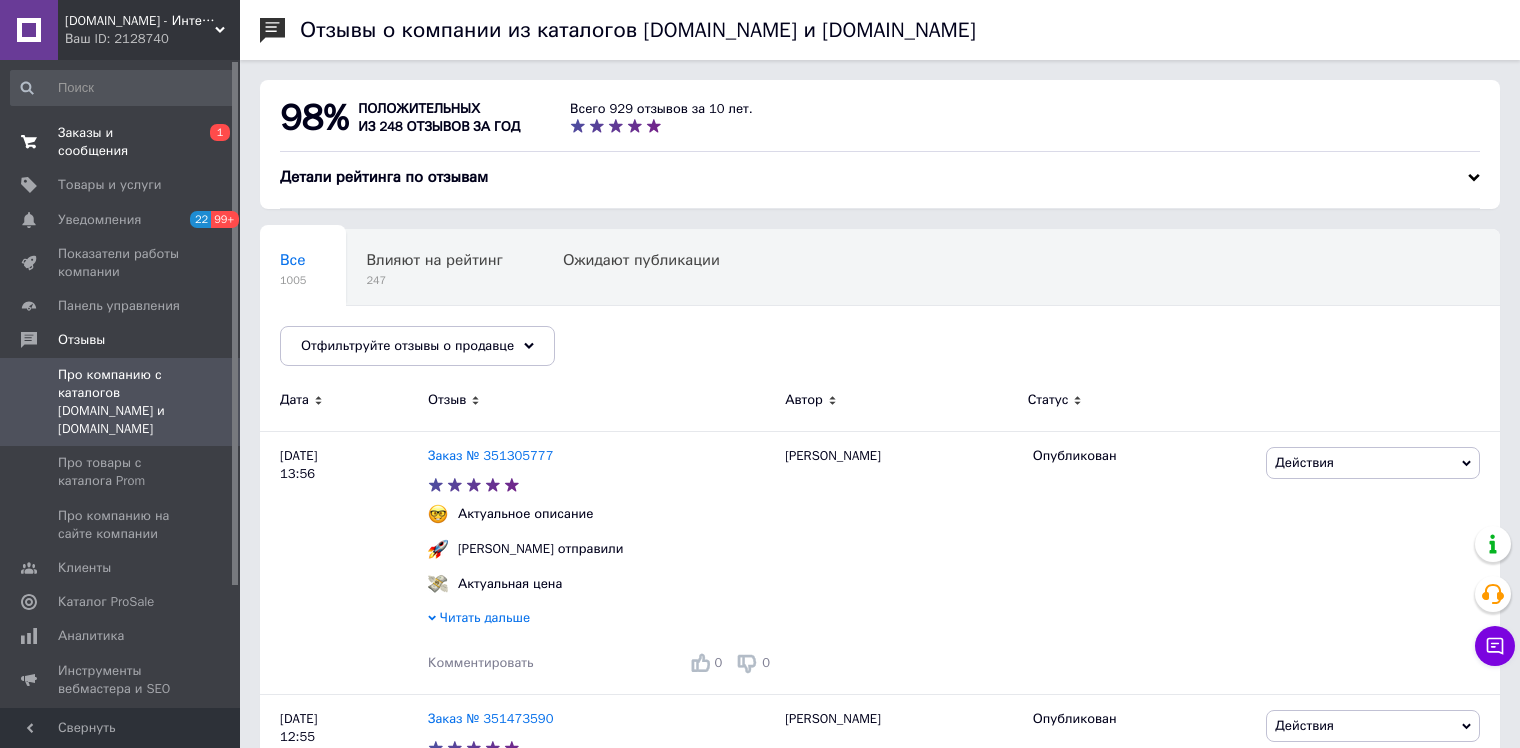 click on "Заказы и сообщения" at bounding box center [121, 142] 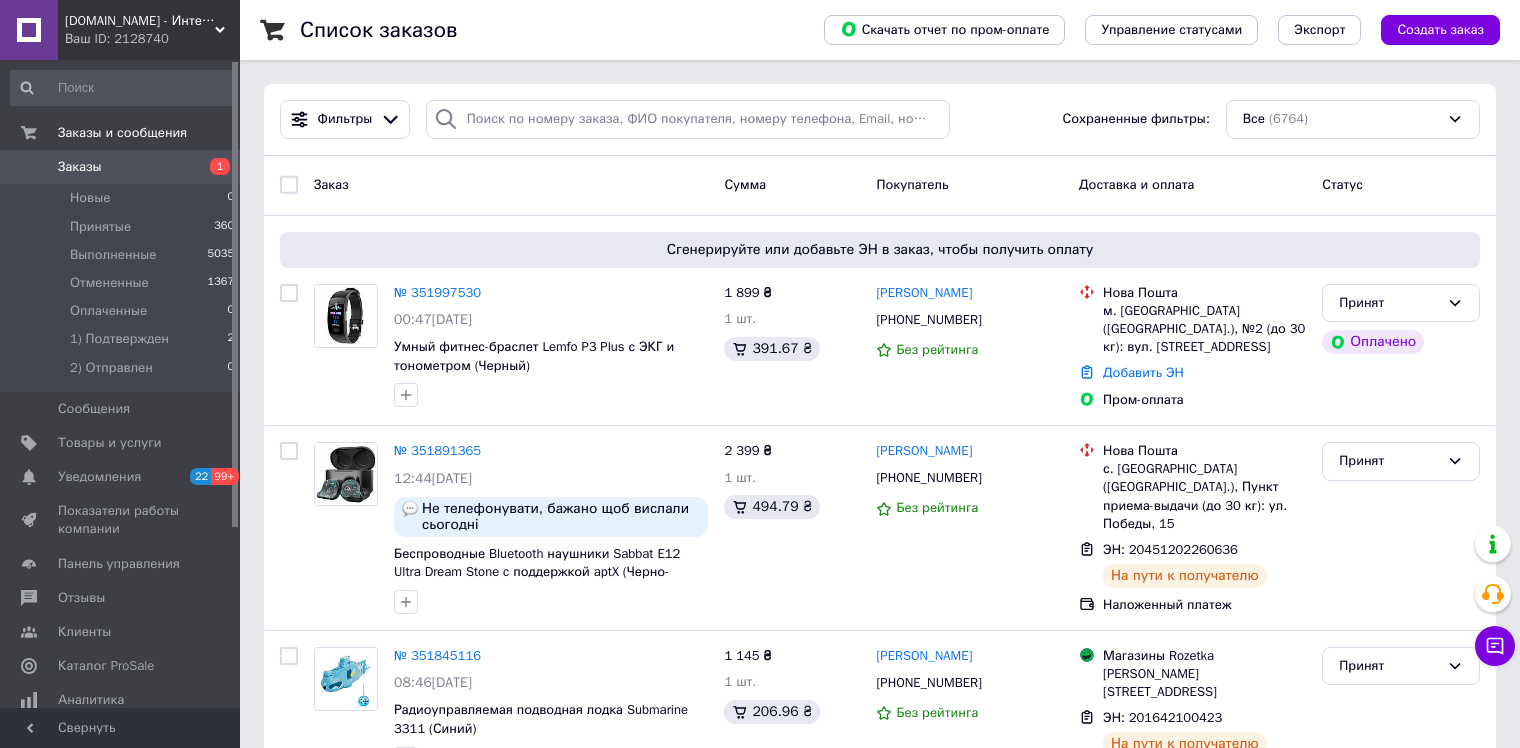 click on "Заказы" at bounding box center (121, 167) 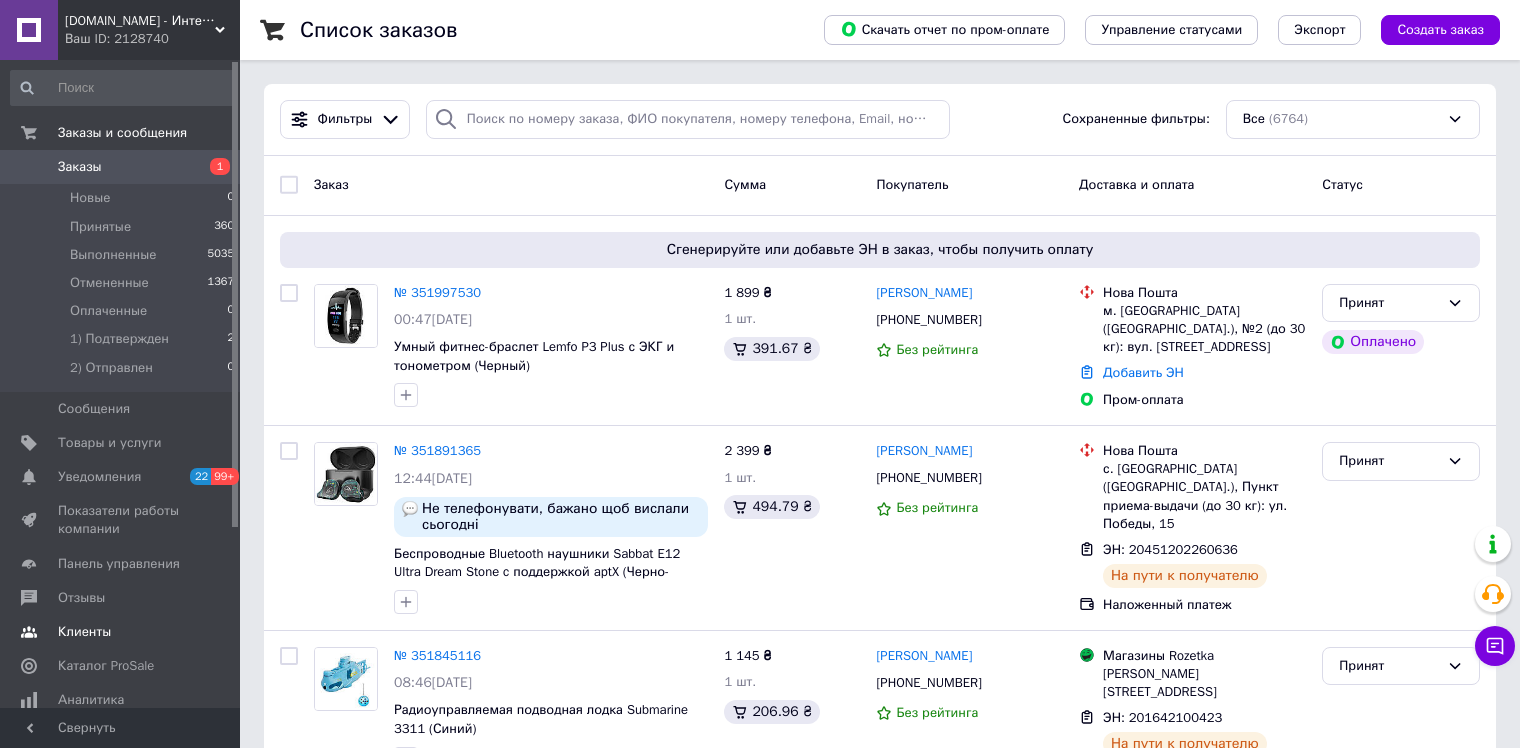 click on "Клиенты" at bounding box center (123, 632) 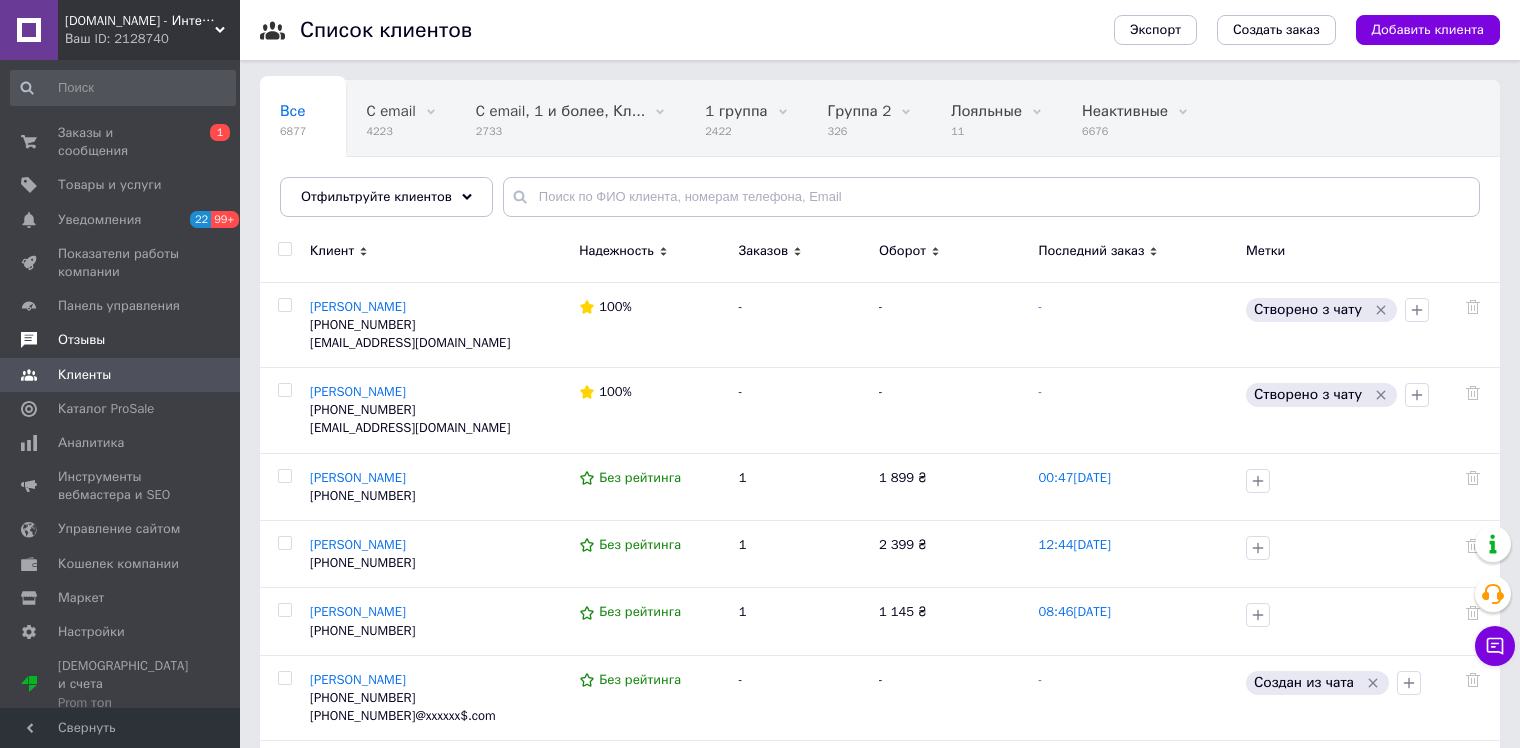 click on "Отзывы" at bounding box center (81, 340) 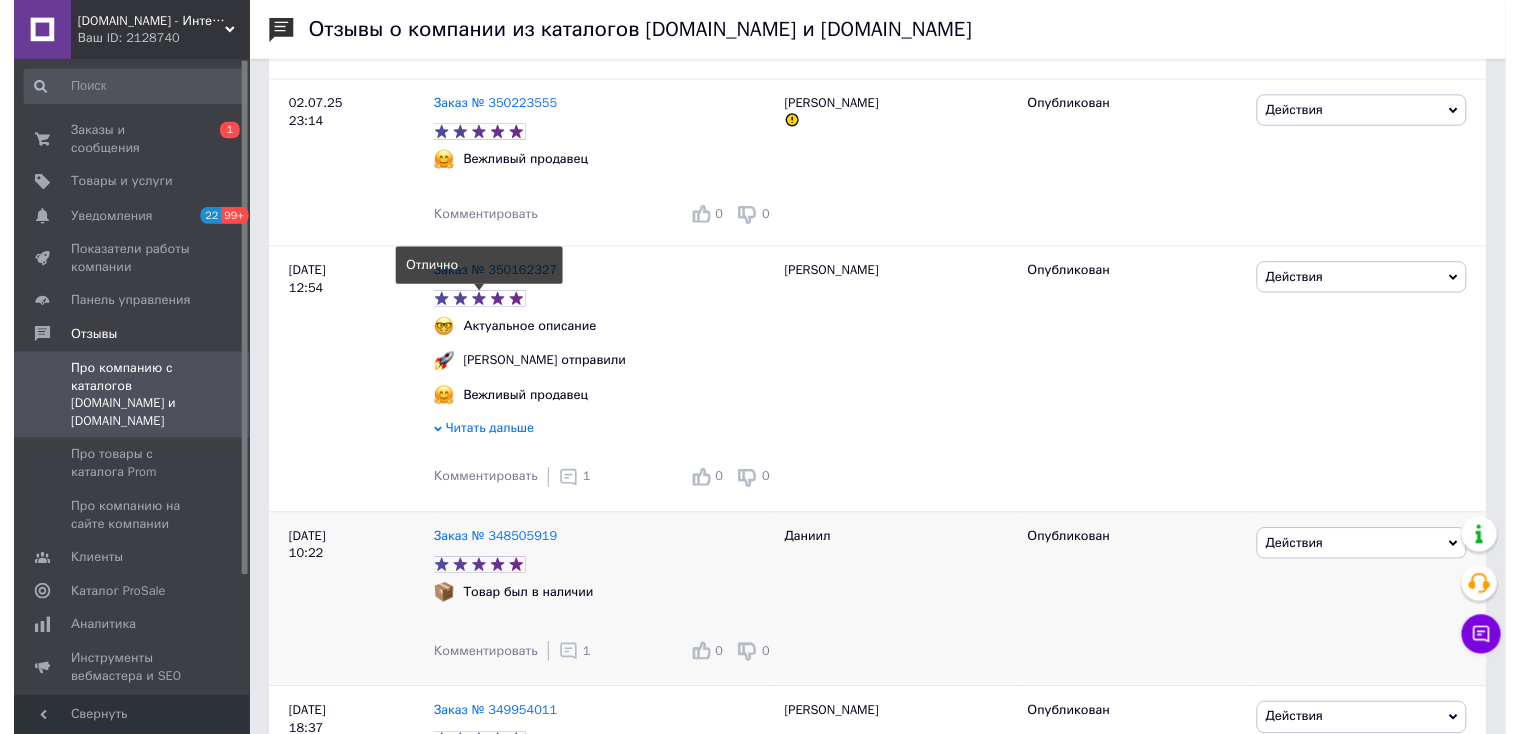 scroll, scrollTop: 1200, scrollLeft: 0, axis: vertical 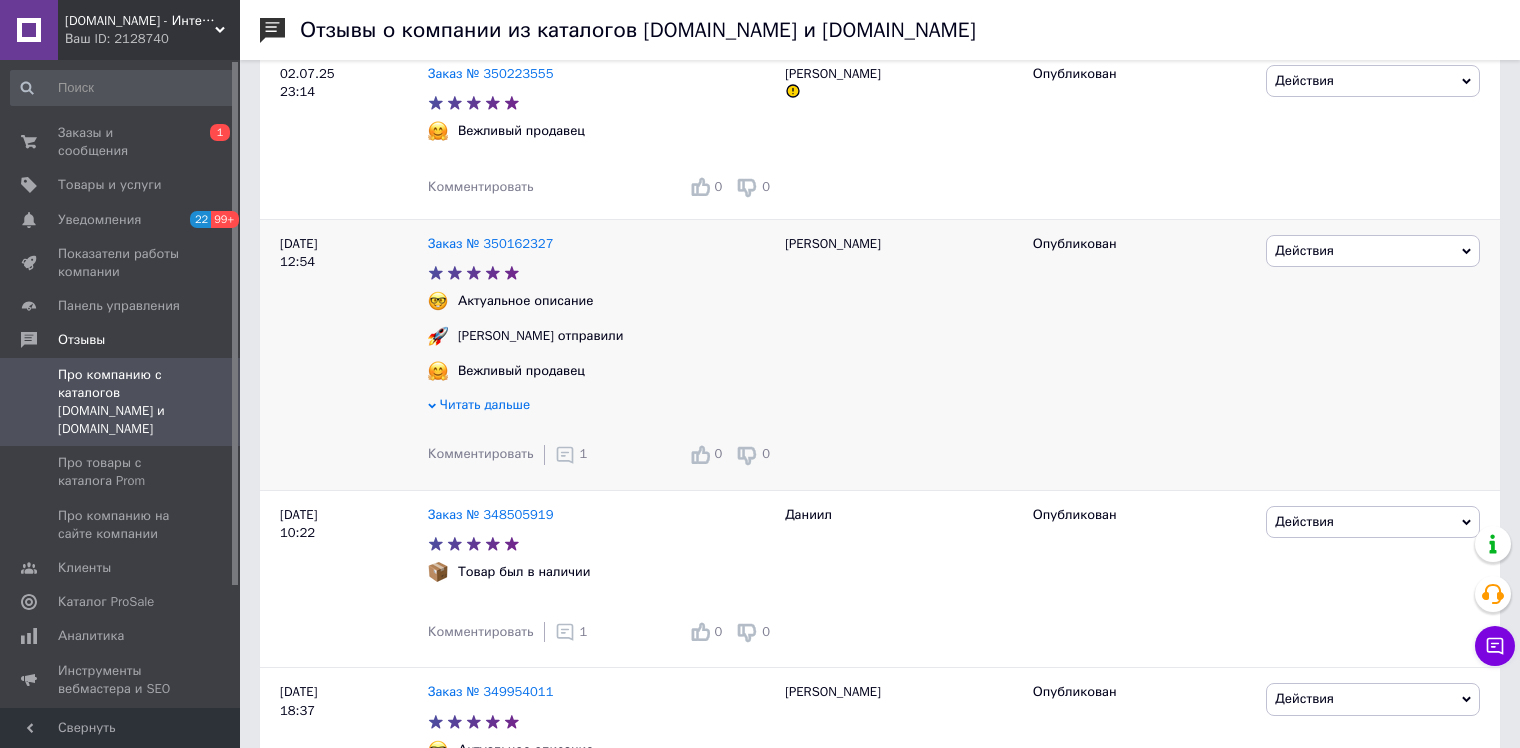 click 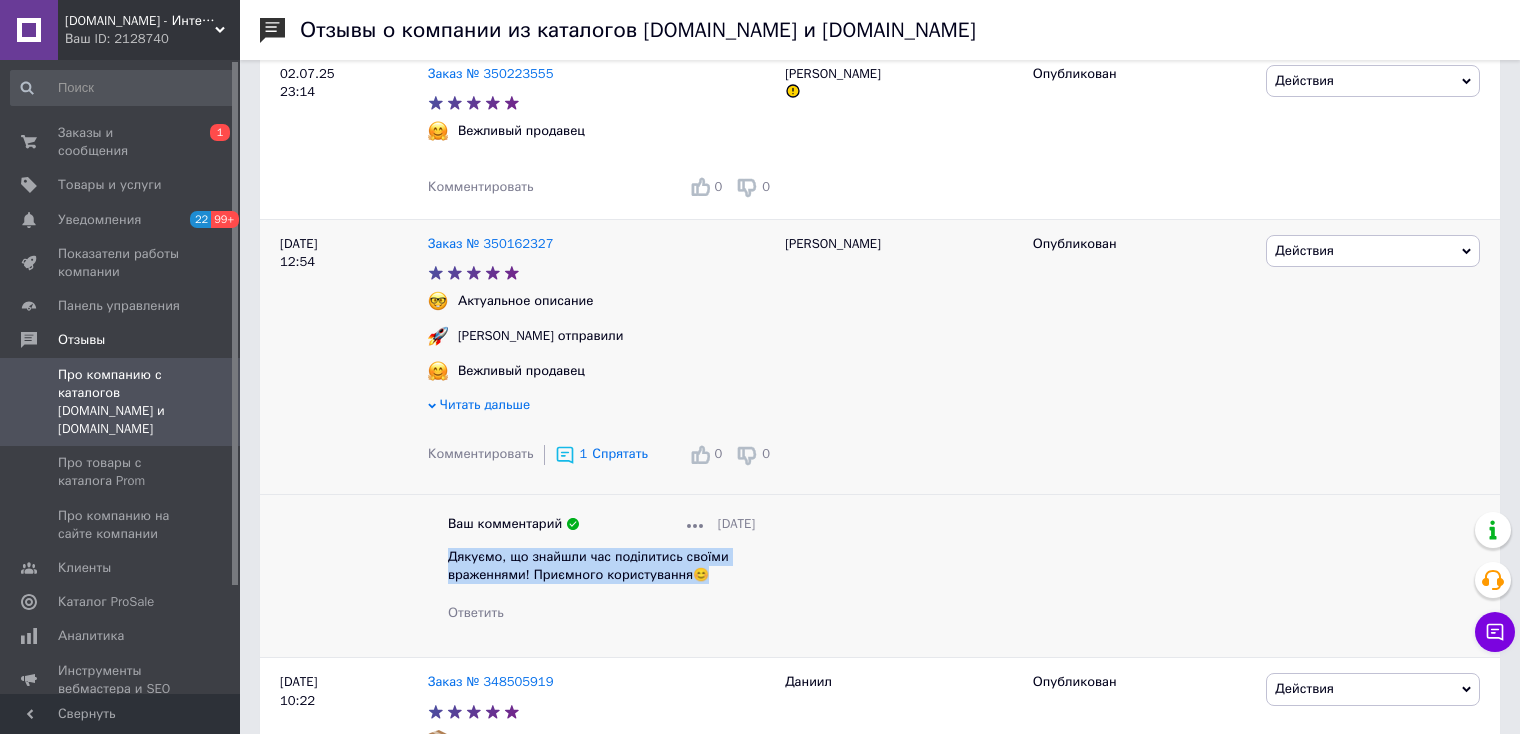 drag, startPoint x: 436, startPoint y: 577, endPoint x: 715, endPoint y: 590, distance: 279.3027 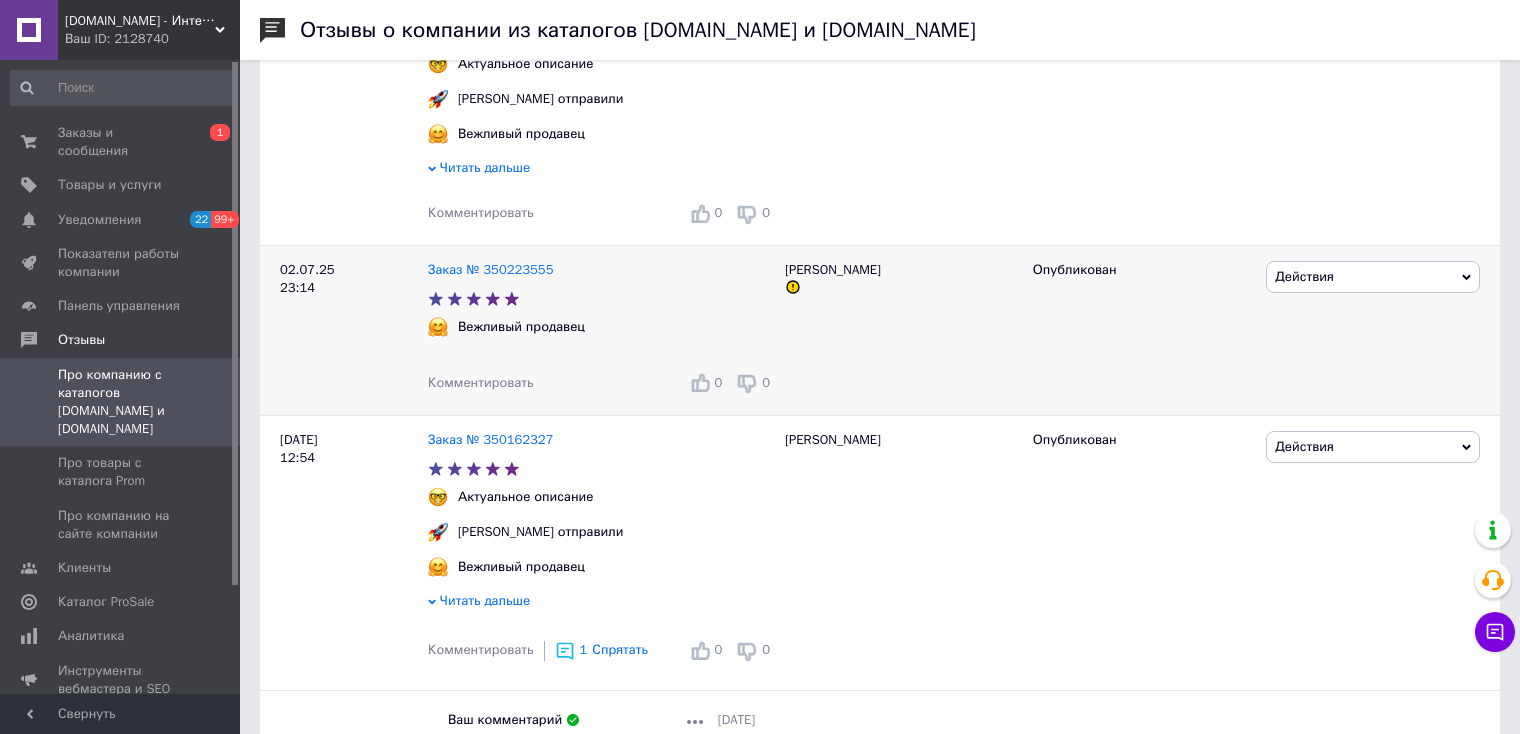 scroll, scrollTop: 1000, scrollLeft: 0, axis: vertical 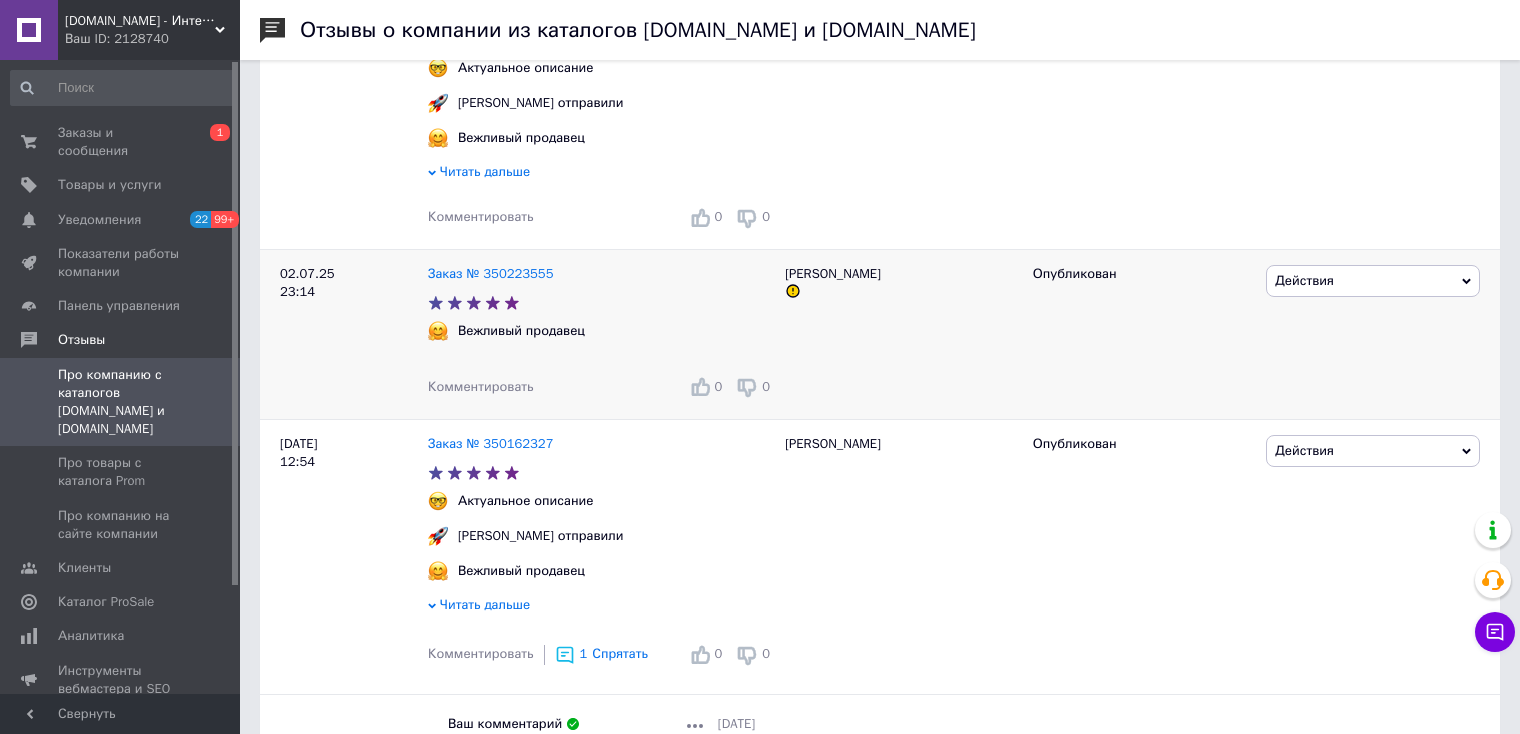 click on "Комментировать" at bounding box center [481, 386] 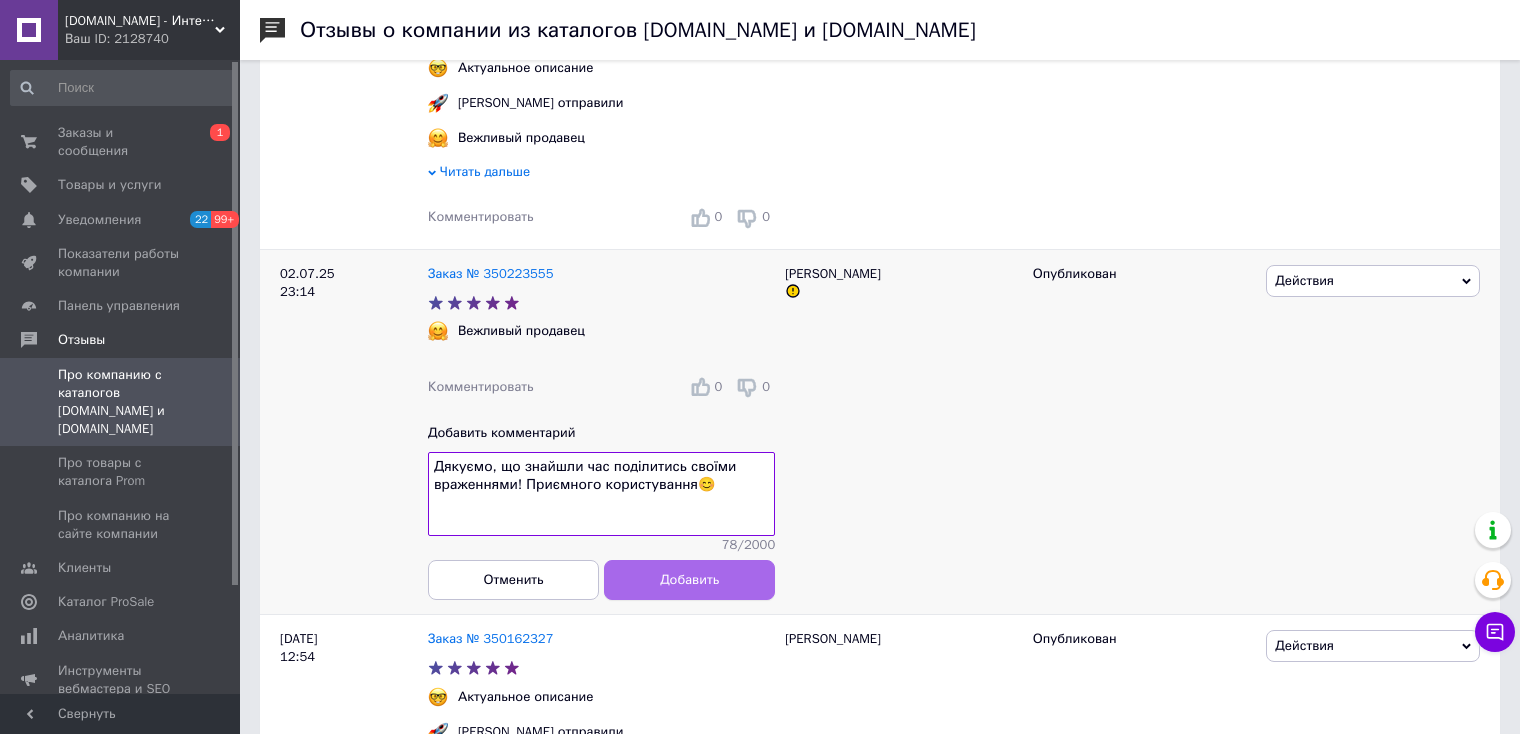 type on "Дякуємо, що знайшли час поділитись своїми враженнями! Приємного користування😊" 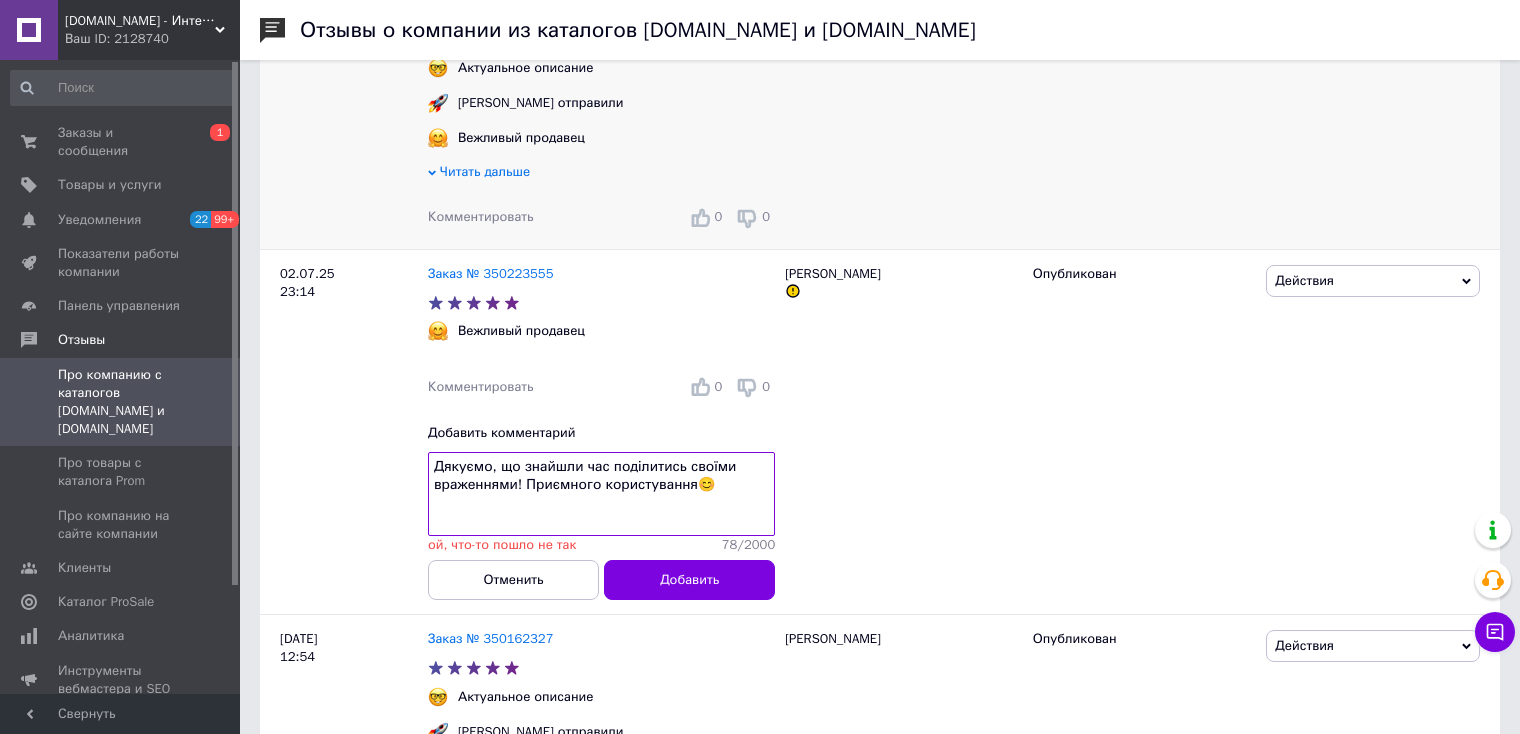 click on "Комментировать" at bounding box center (481, 216) 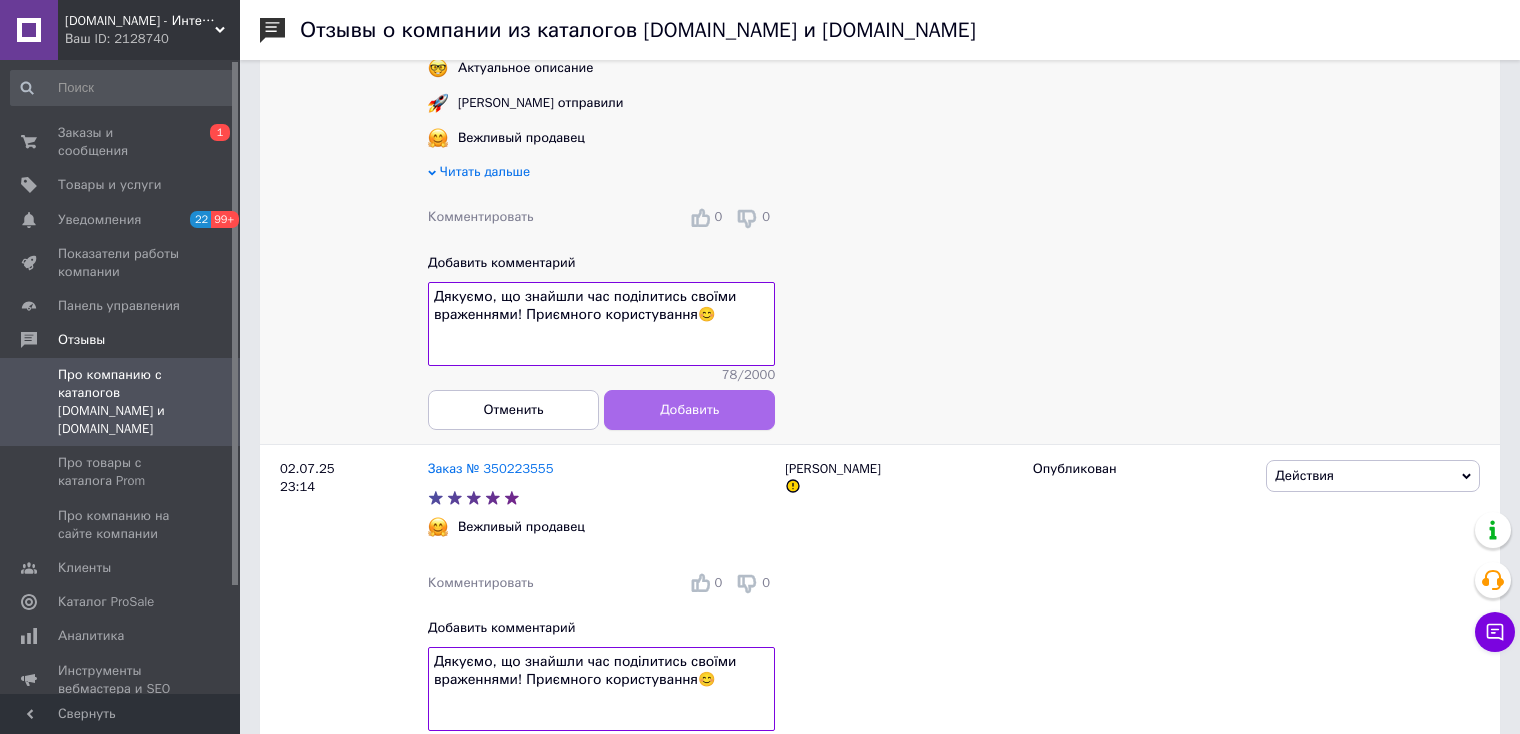 type on "Дякуємо, що знайшли час поділитись своїми враженнями! Приємного користування😊" 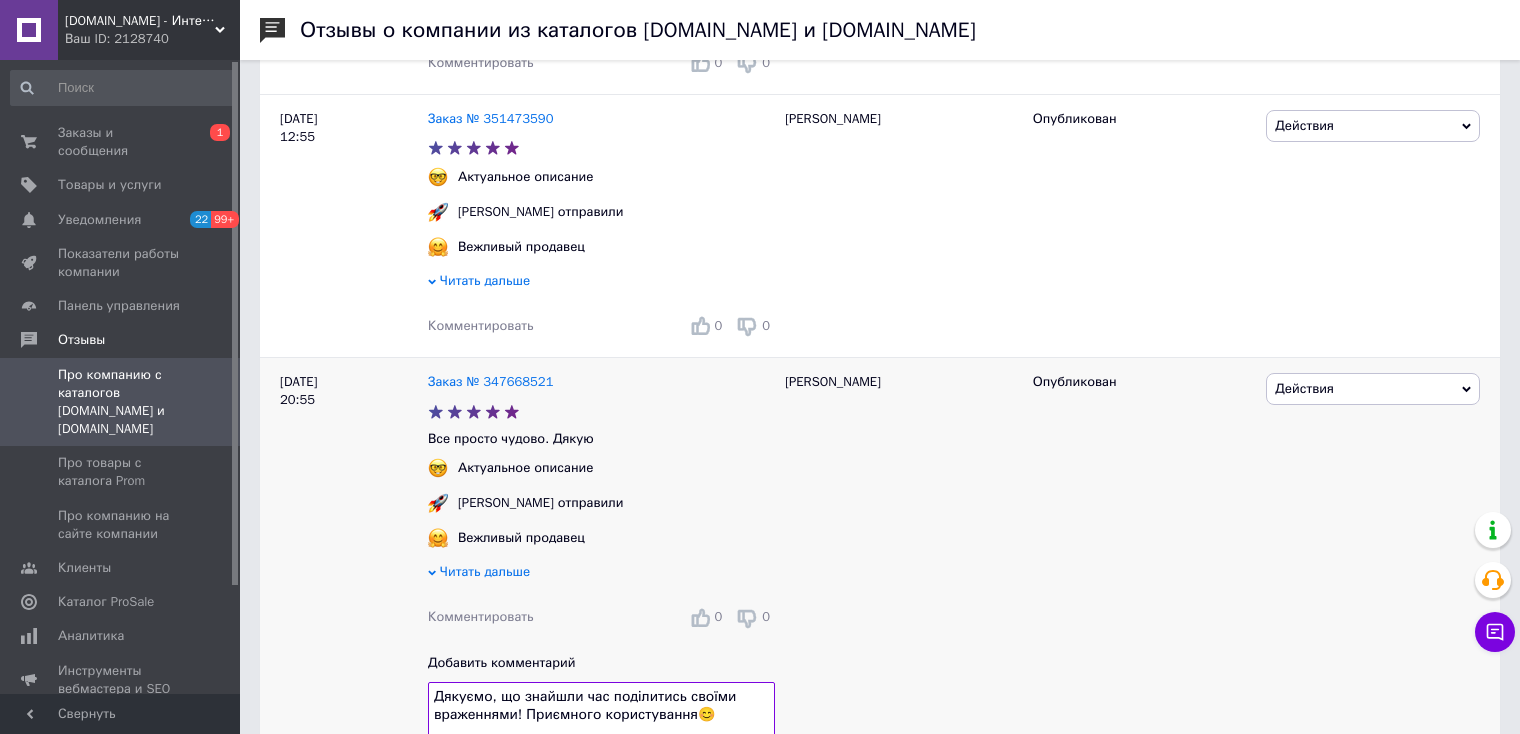 scroll, scrollTop: 600, scrollLeft: 0, axis: vertical 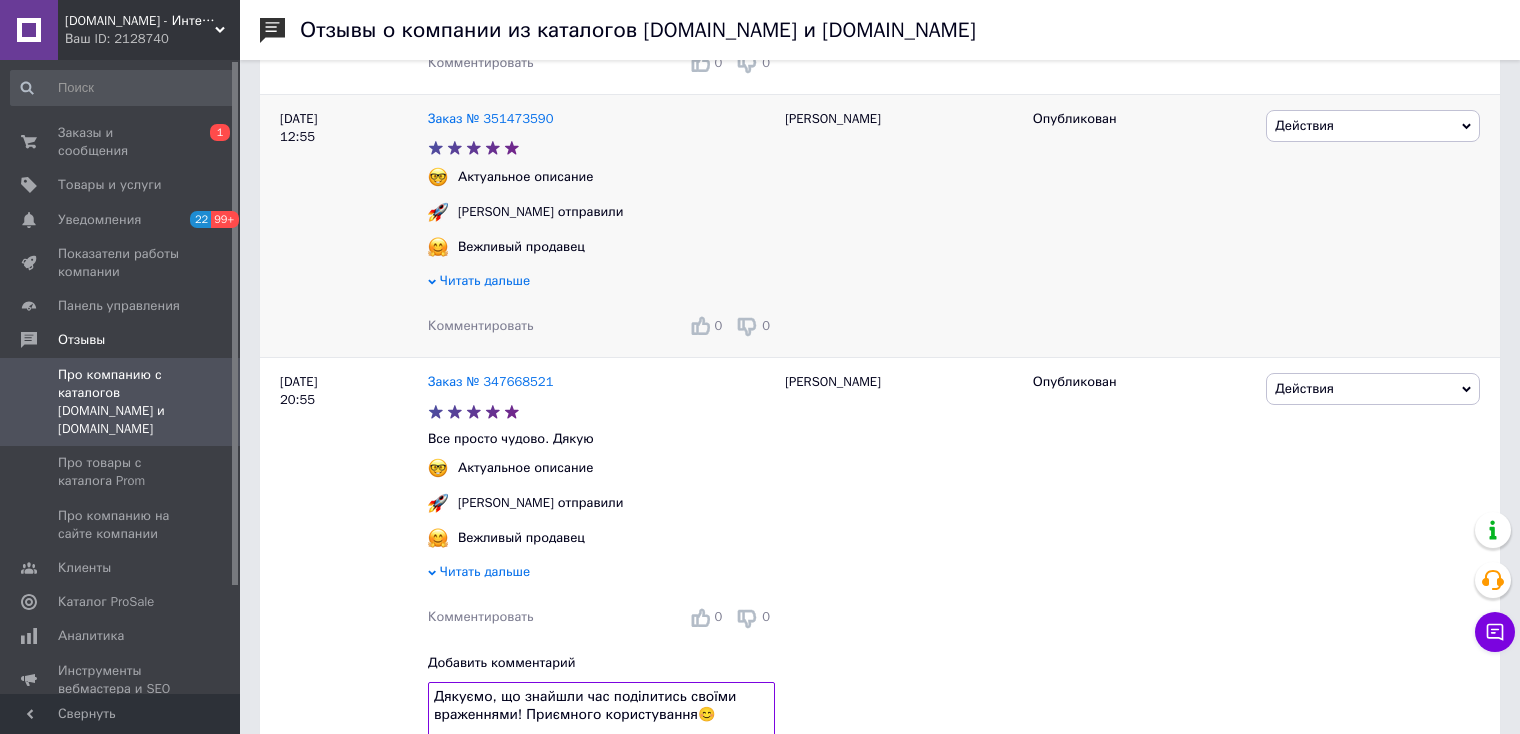 click on "Комментировать" at bounding box center (481, 325) 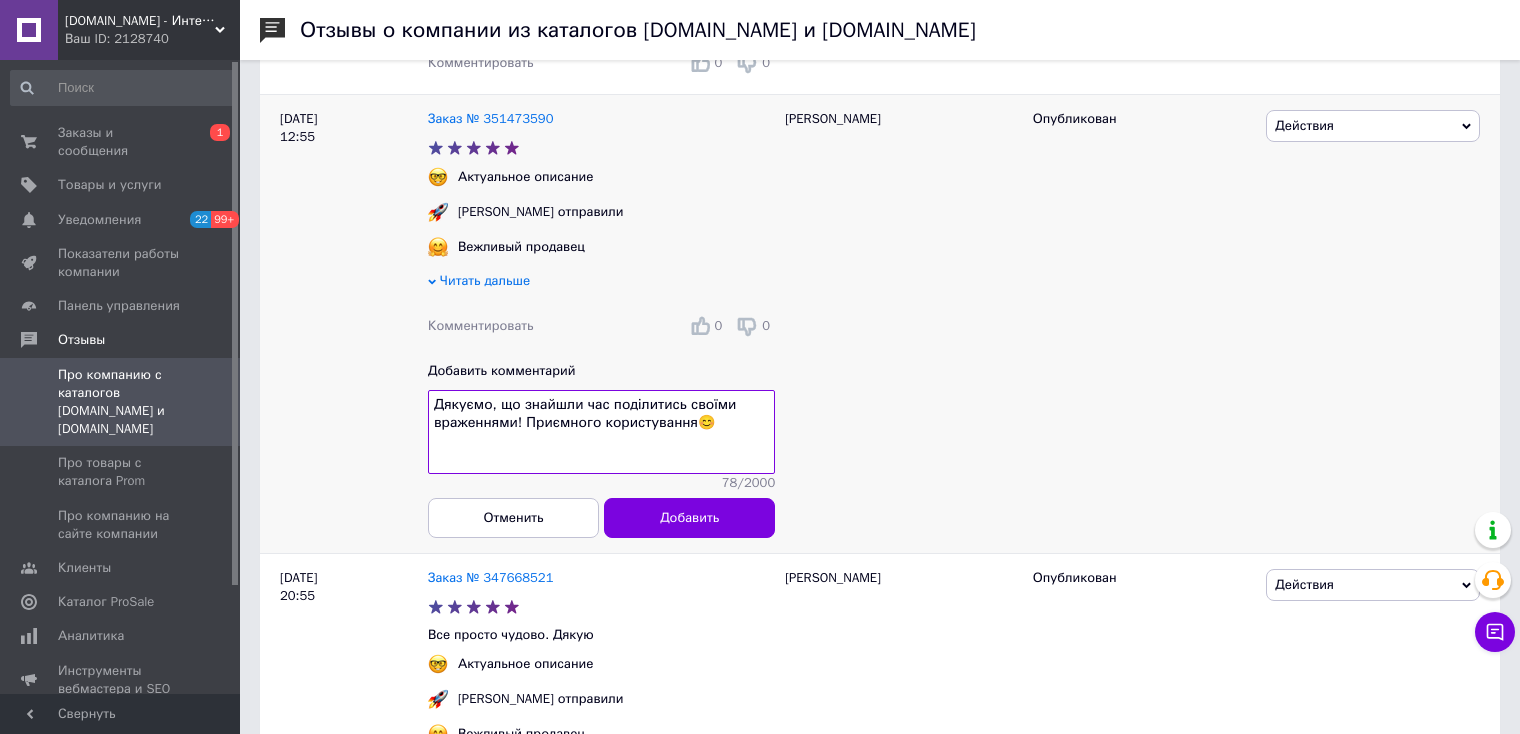 type on "Дякуємо, що знайшли час поділитись своїми враженнями! Приємного користування😊" 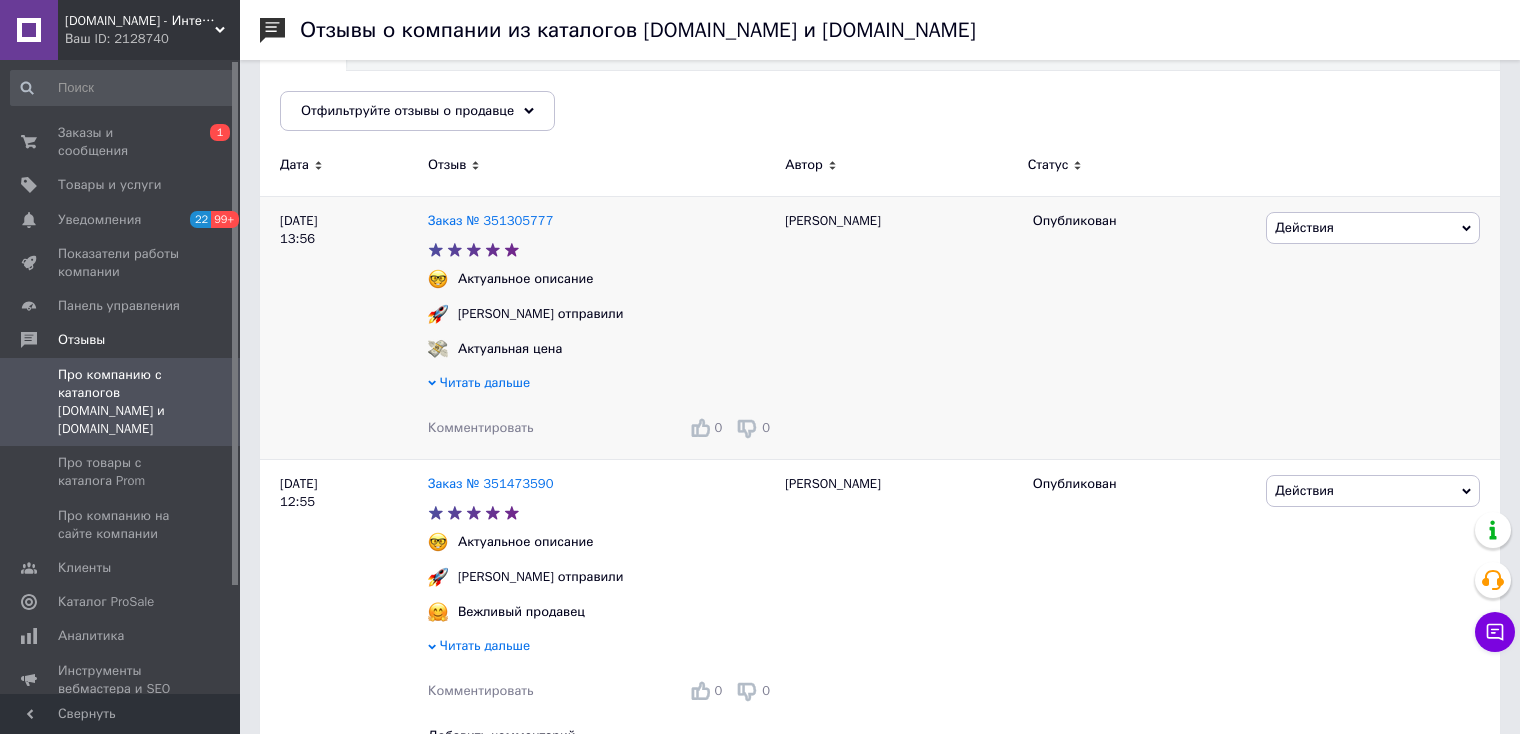 scroll, scrollTop: 200, scrollLeft: 0, axis: vertical 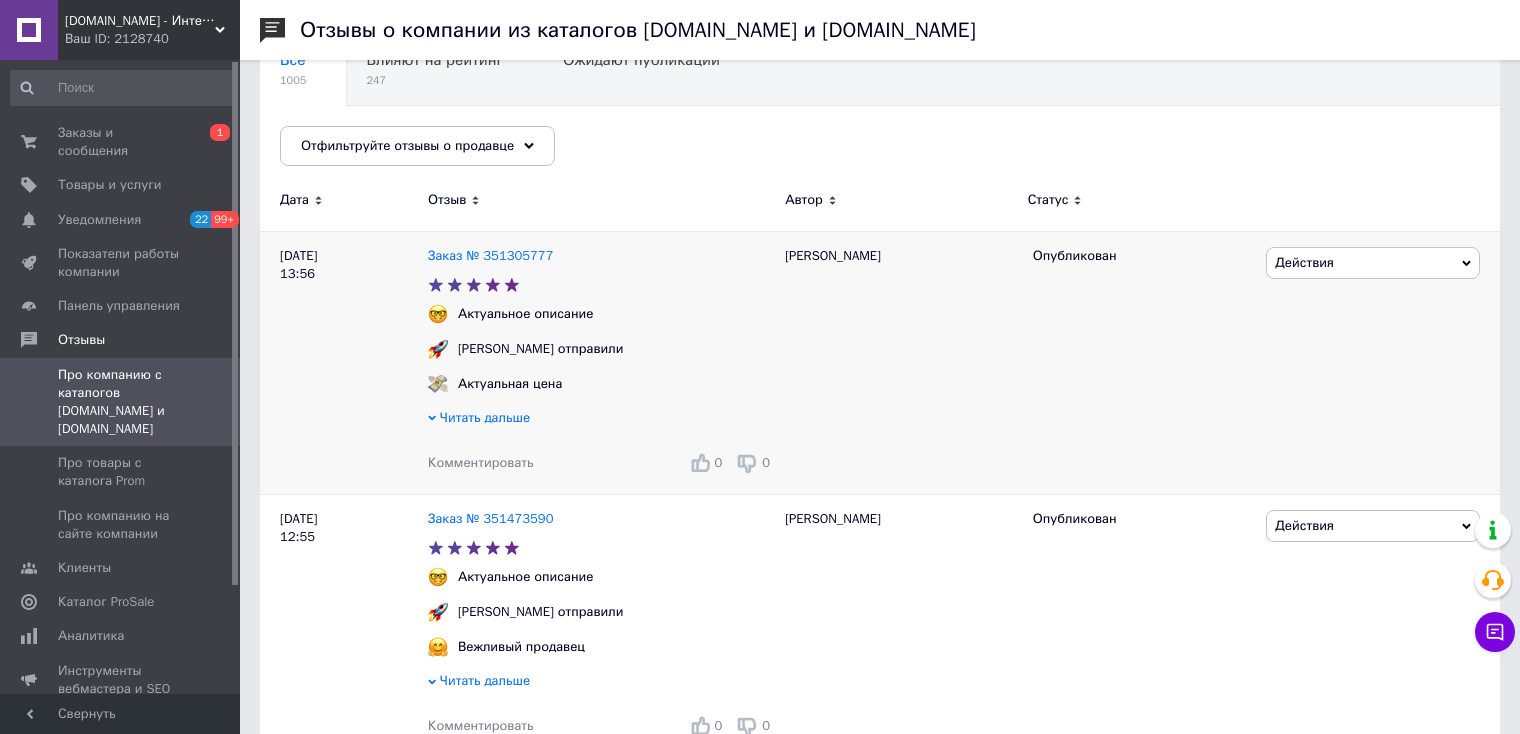 click on "Комментировать" at bounding box center [481, 462] 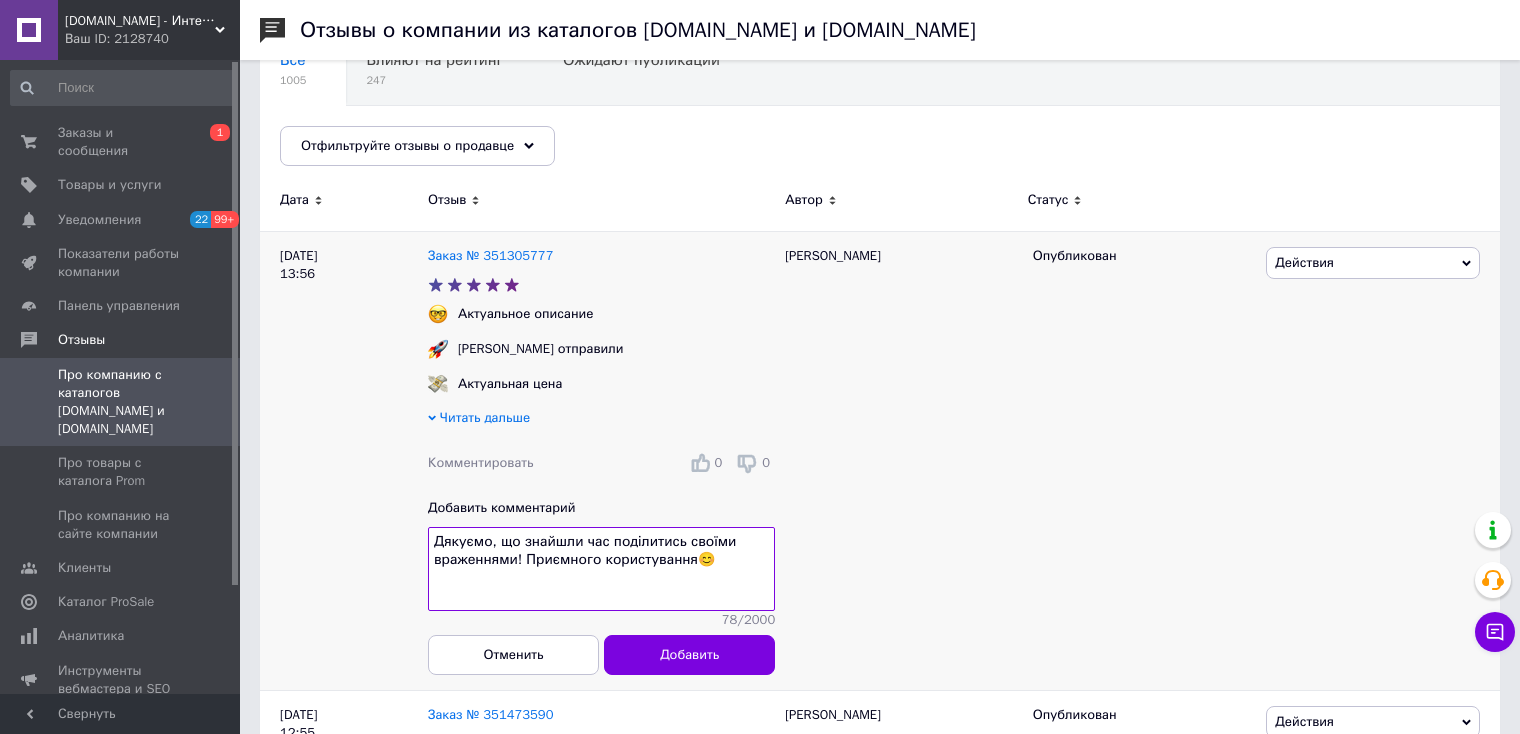 type on "Дякуємо, що знайшли час поділитись своїми враженнями! Приємного користування😊" 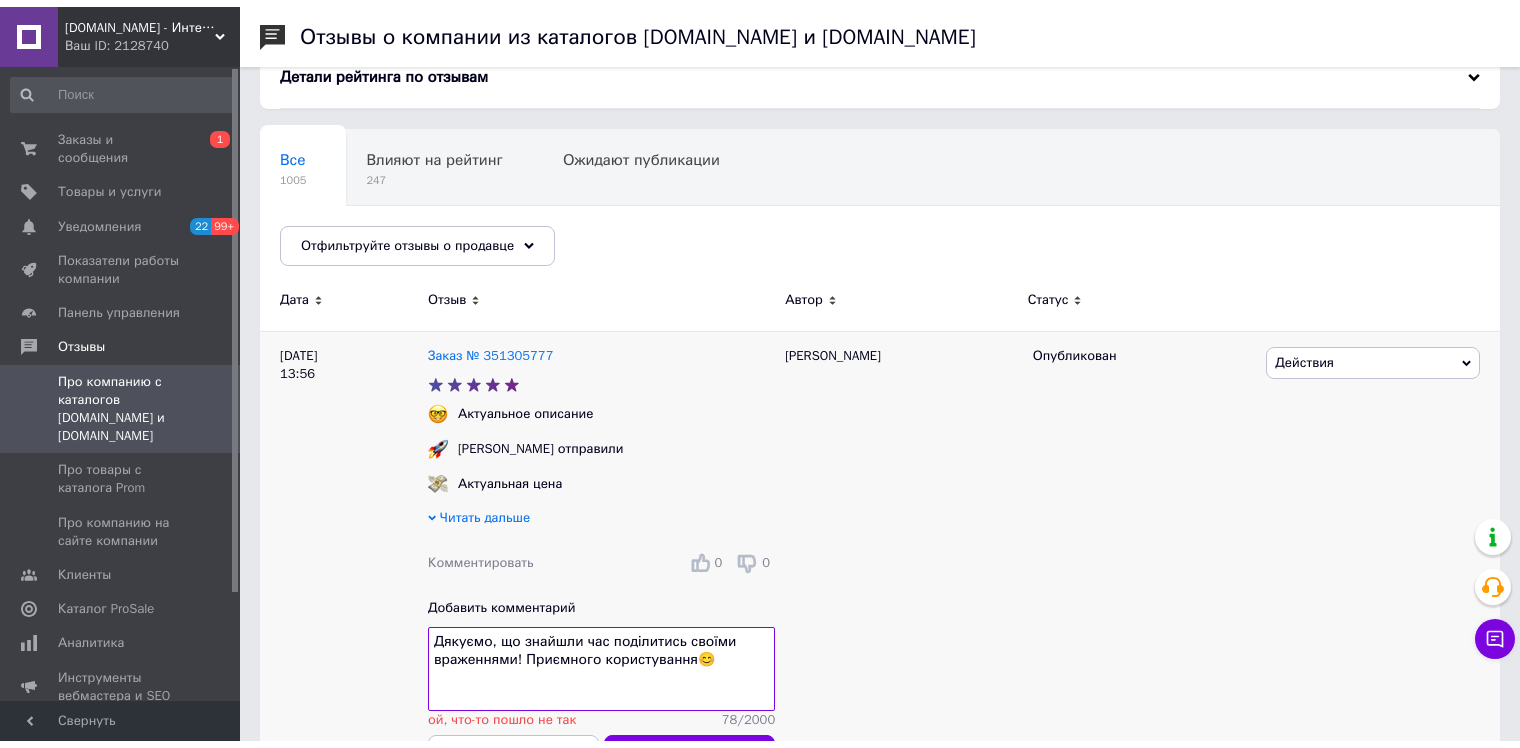 scroll, scrollTop: 0, scrollLeft: 0, axis: both 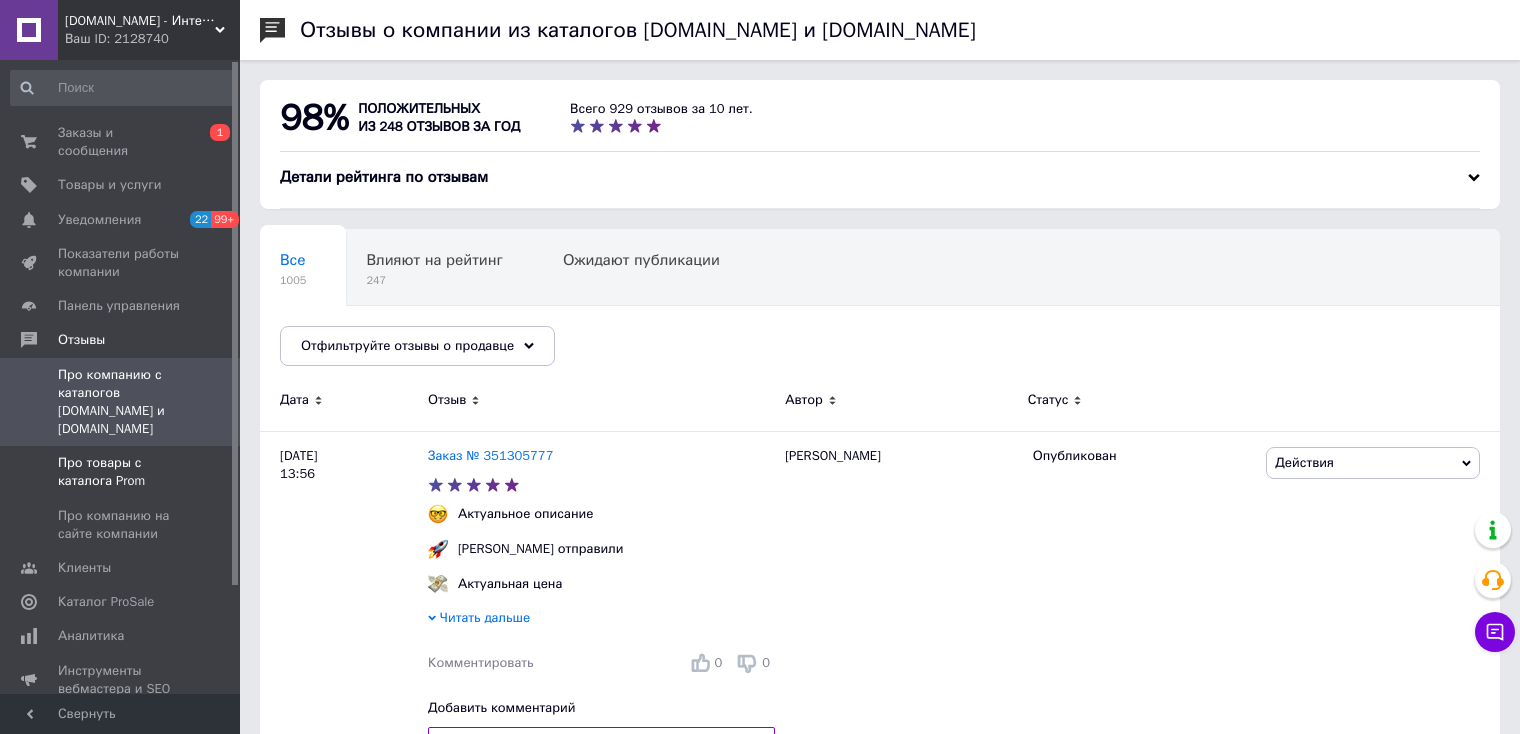 click on "Про товары с каталога Prom" at bounding box center [121, 472] 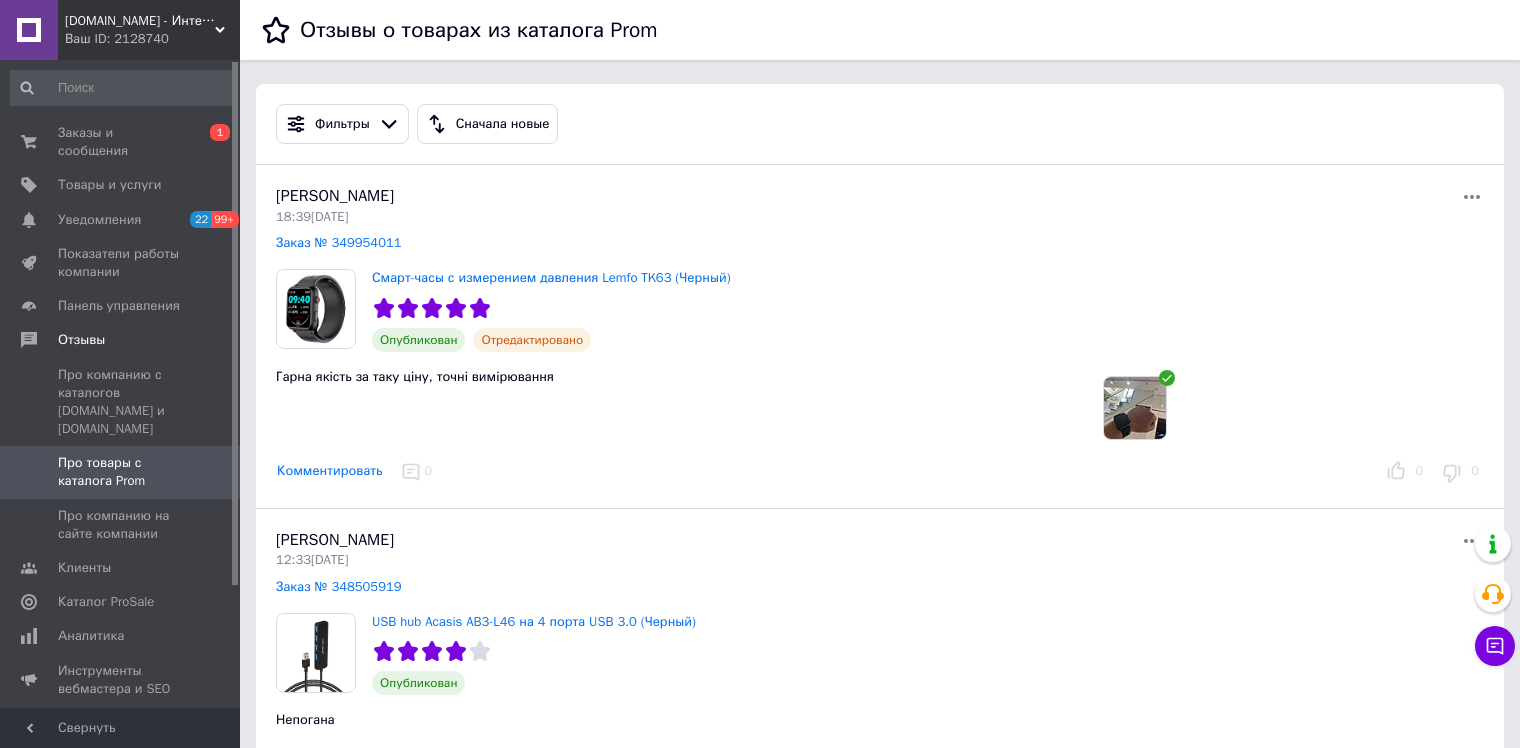 click on "0" at bounding box center [419, 471] 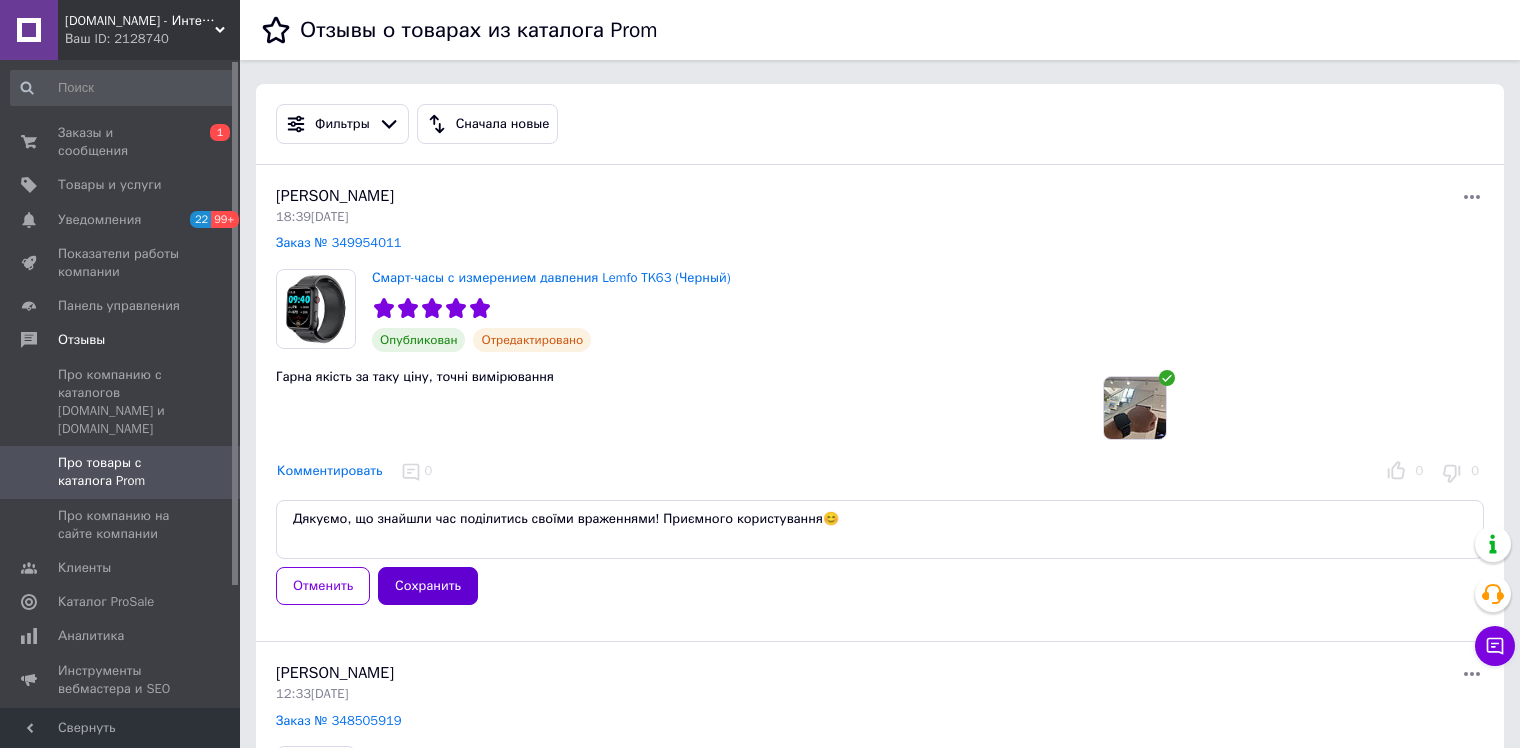 type on "Дякуємо, що знайшли час поділитись своїми враженнями! Приємного користування😊" 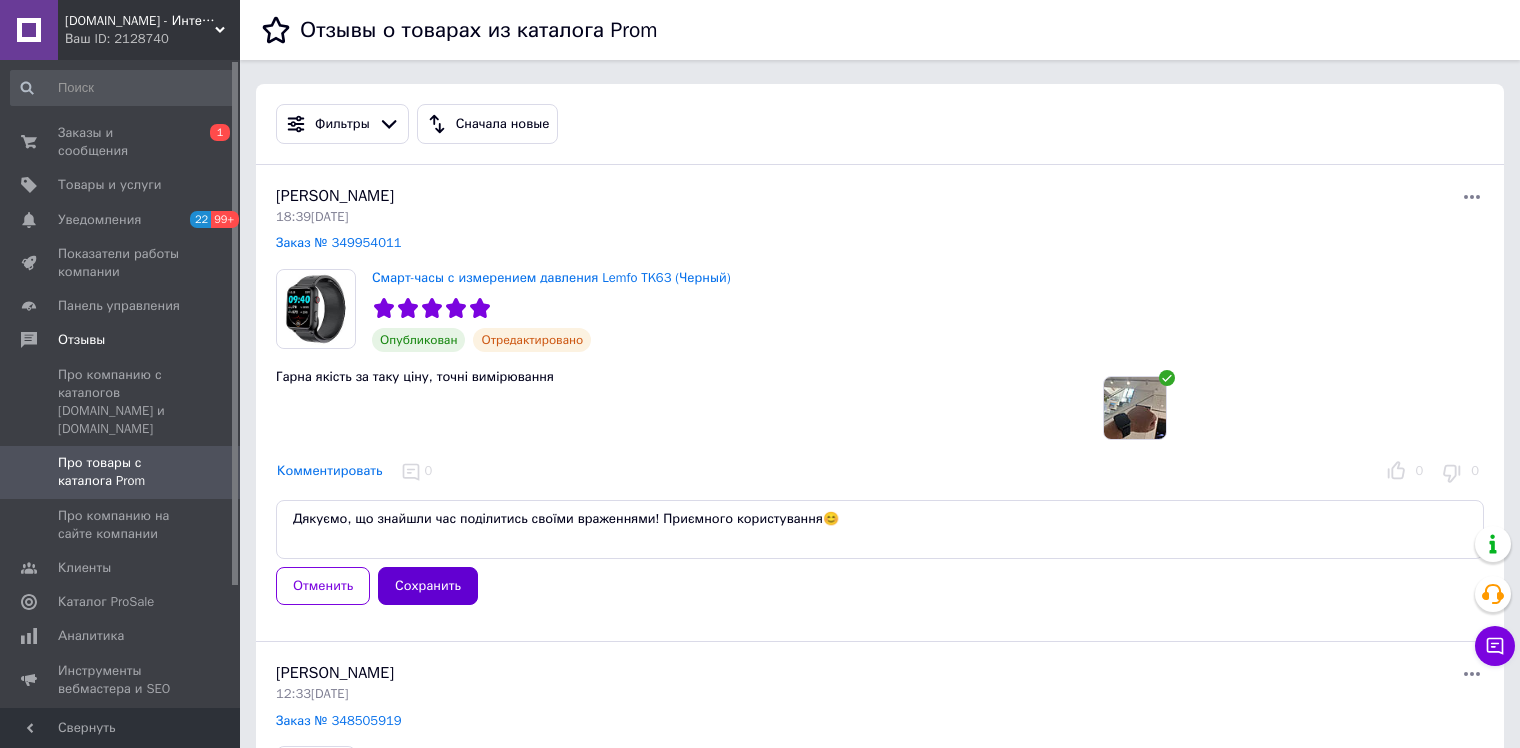 click on "Сохранить" at bounding box center [428, 586] 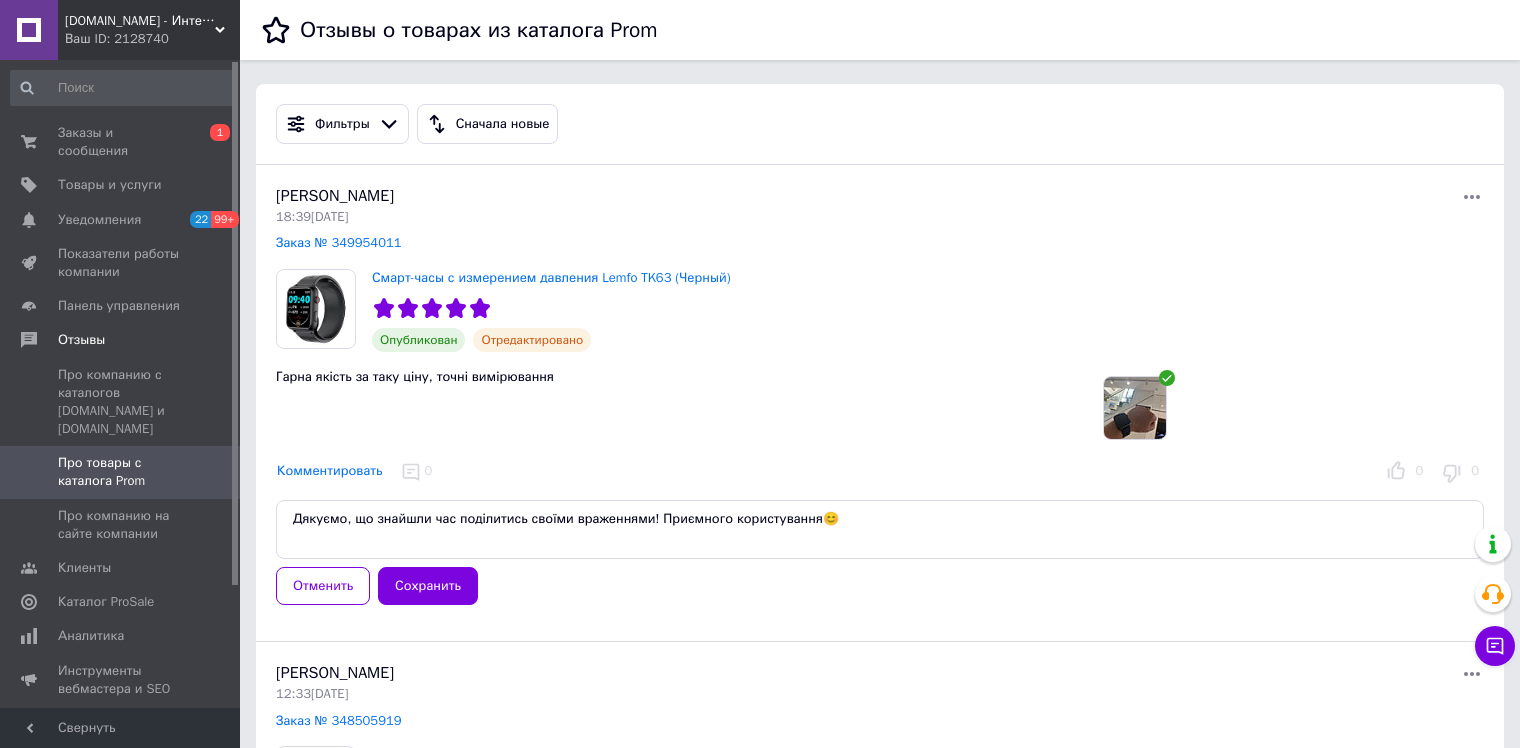 click at bounding box center [1135, 408] 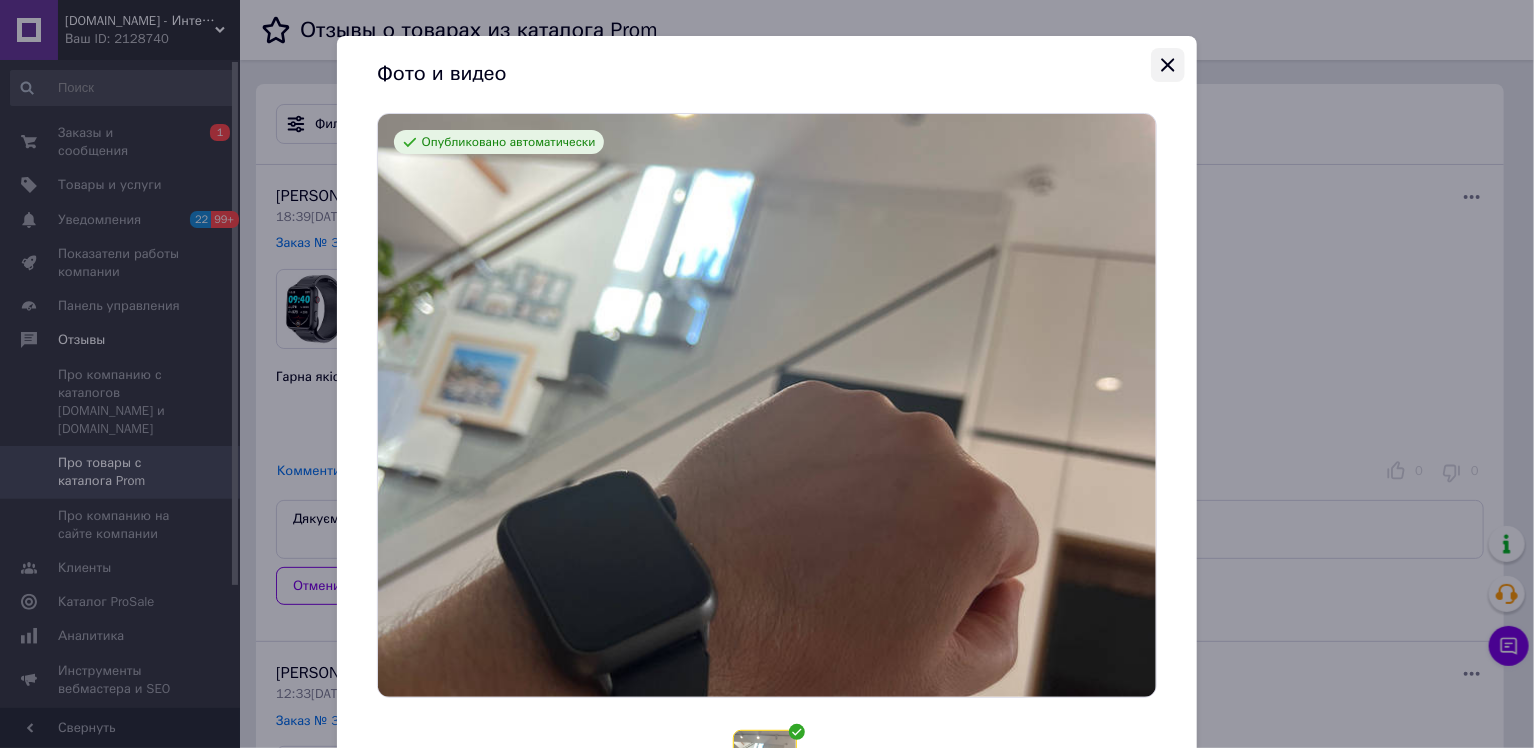 click 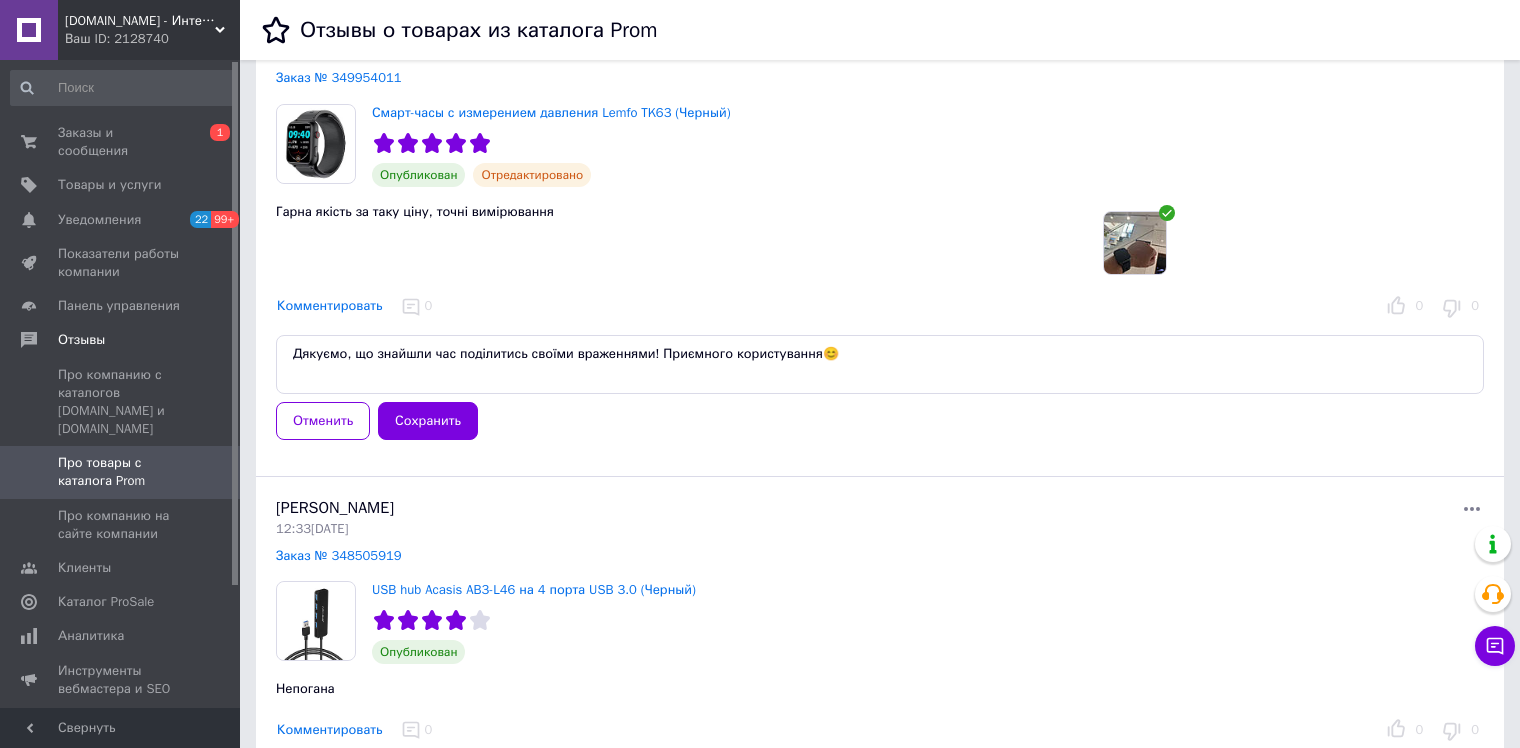 scroll, scrollTop: 200, scrollLeft: 0, axis: vertical 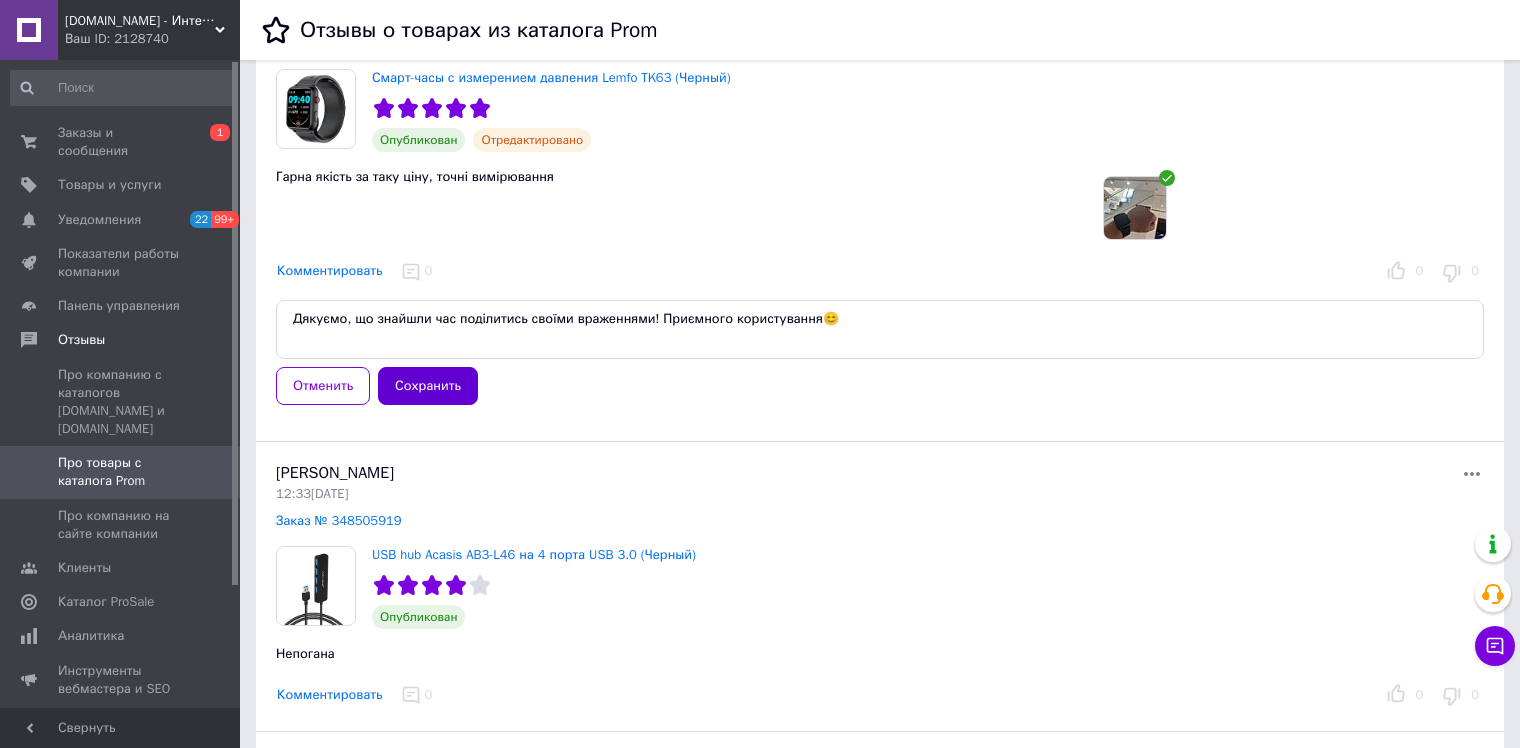 click on "Сохранить" at bounding box center (428, 386) 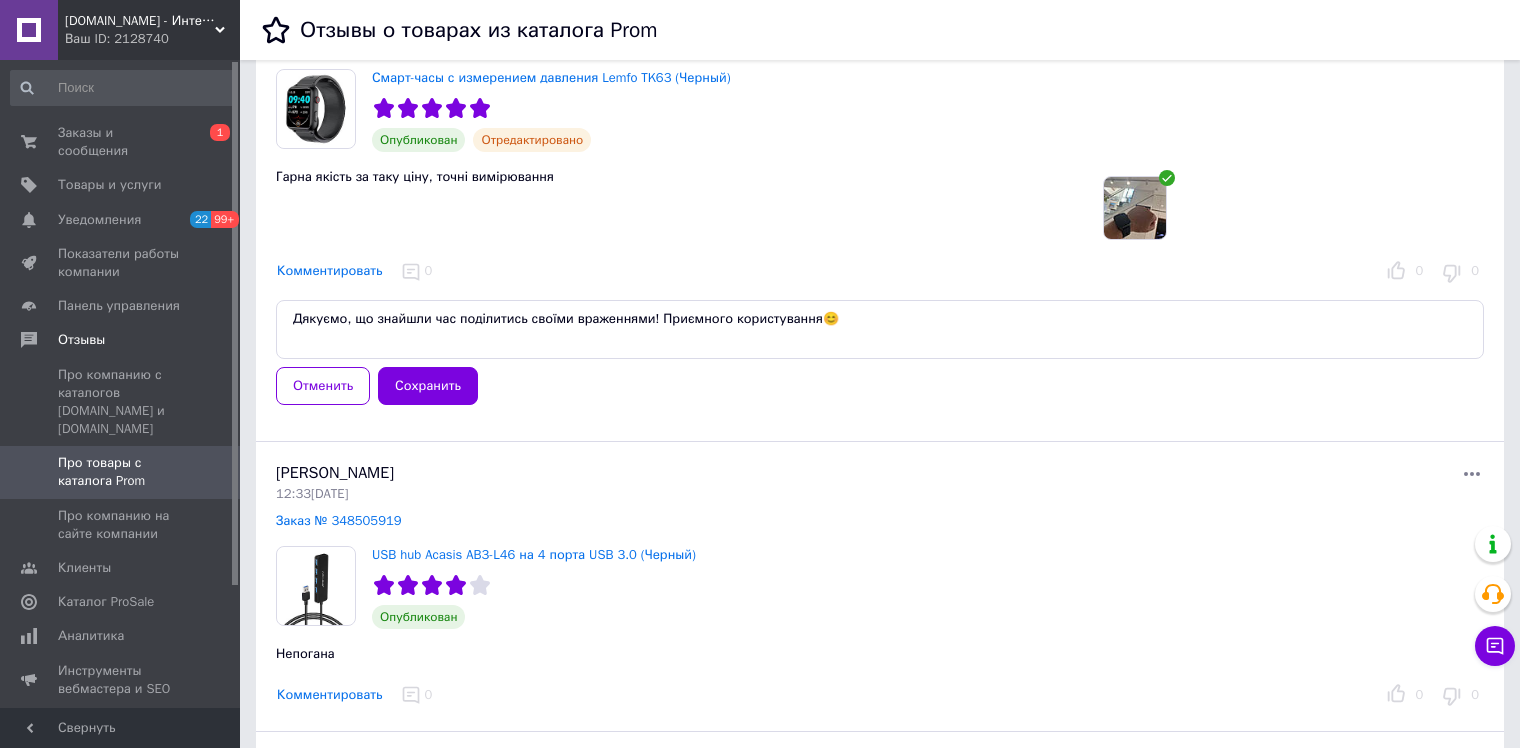 scroll, scrollTop: 500, scrollLeft: 0, axis: vertical 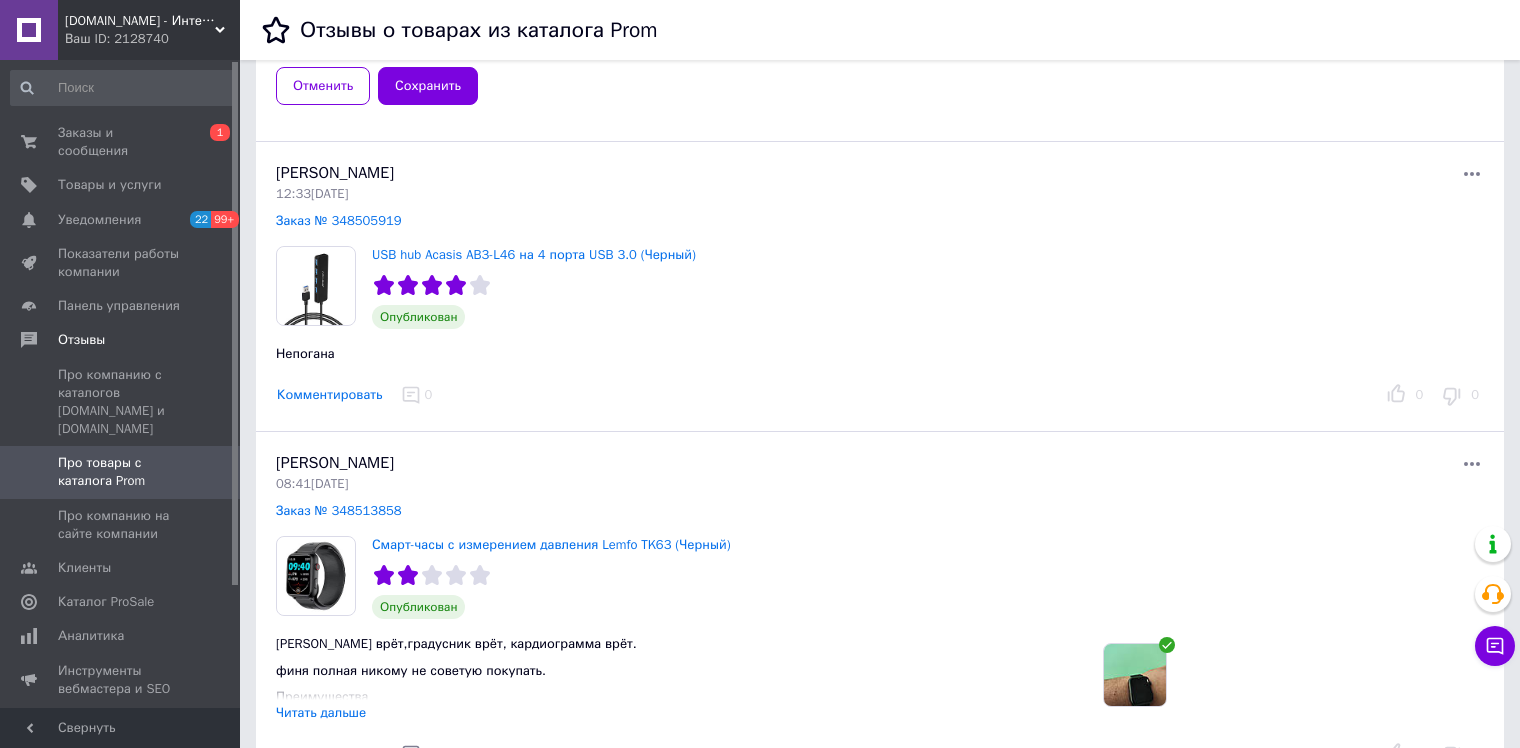 click on "Комментировать" at bounding box center (330, 395) 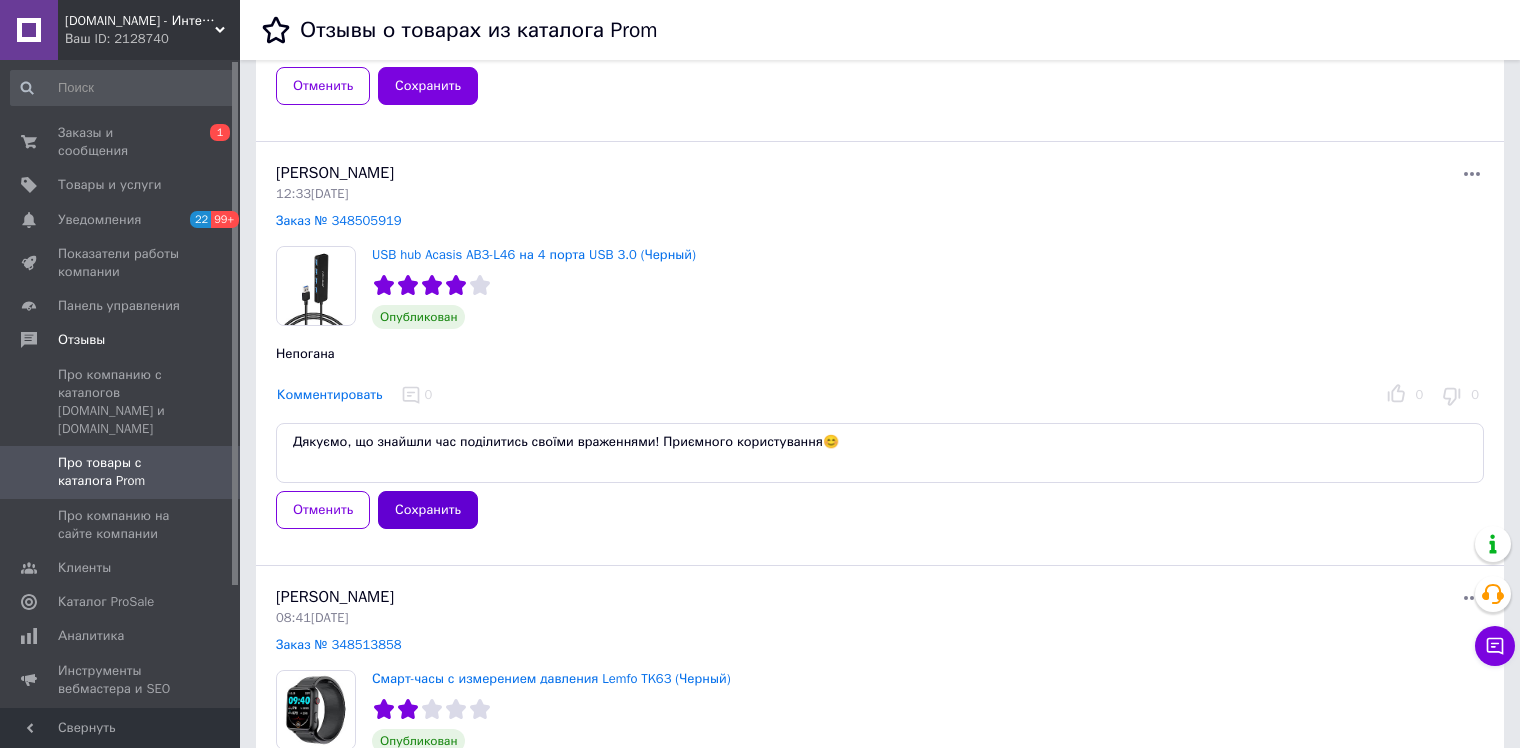 type on "Дякуємо, що знайшли час поділитись своїми враженнями! Приємного користування😊" 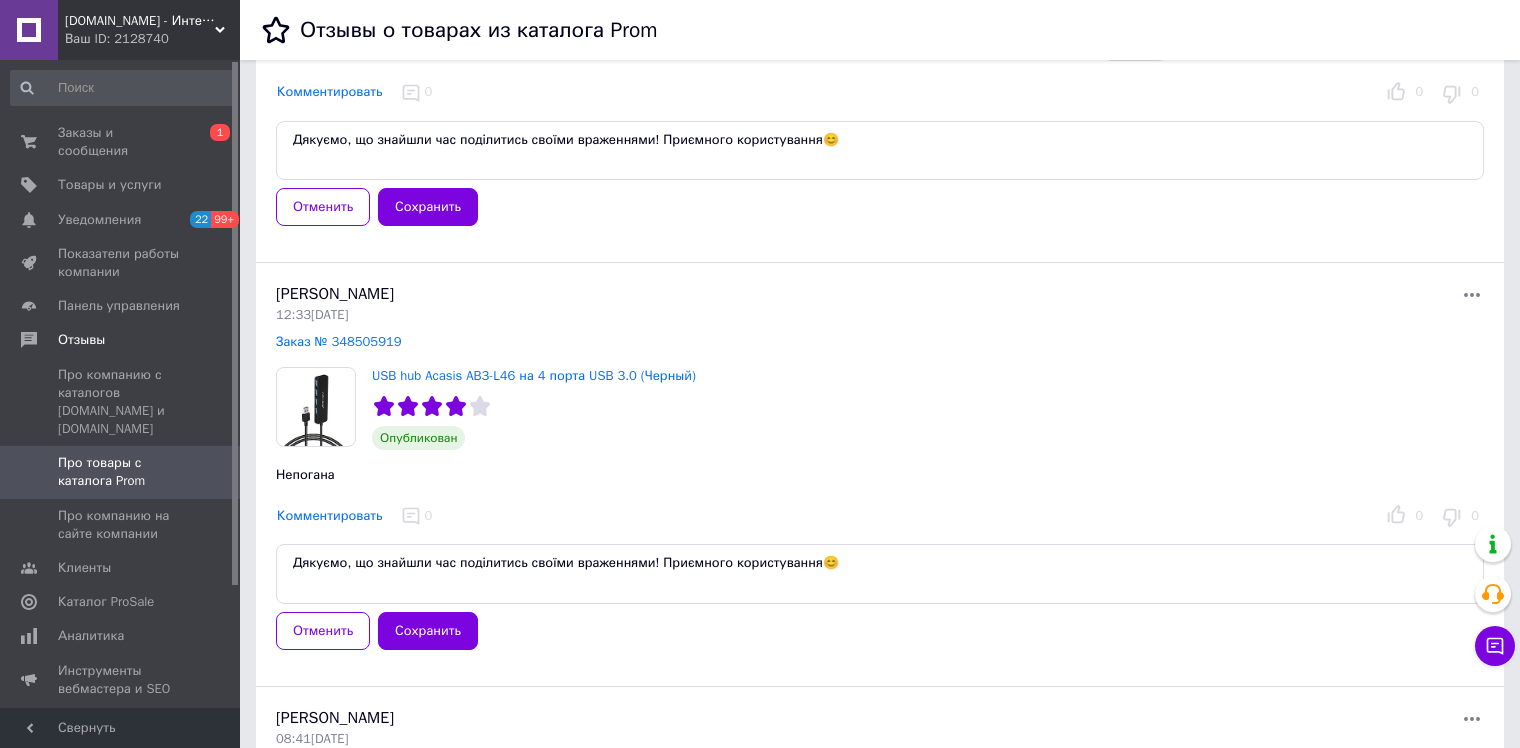 scroll, scrollTop: 200, scrollLeft: 0, axis: vertical 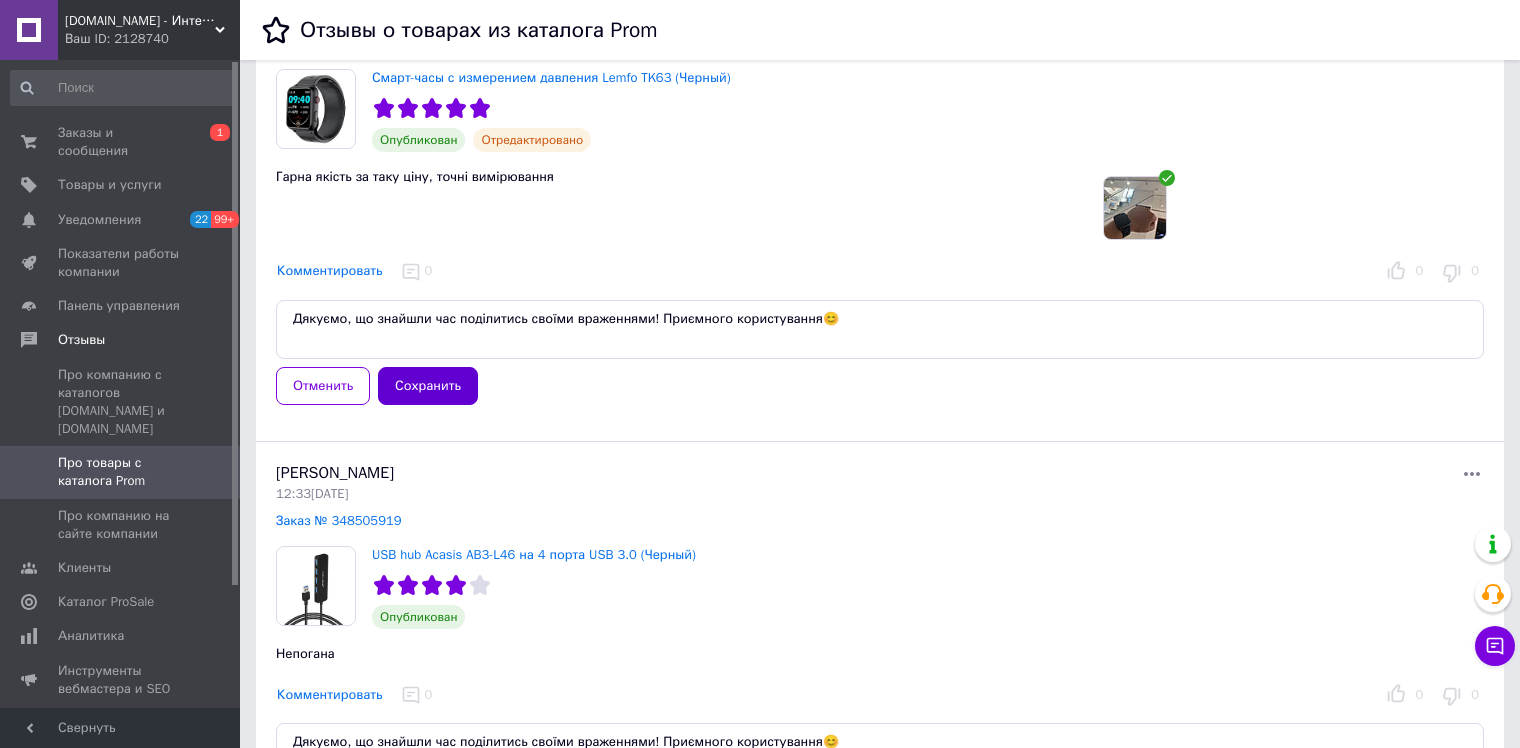 click on "Сохранить" at bounding box center [428, 386] 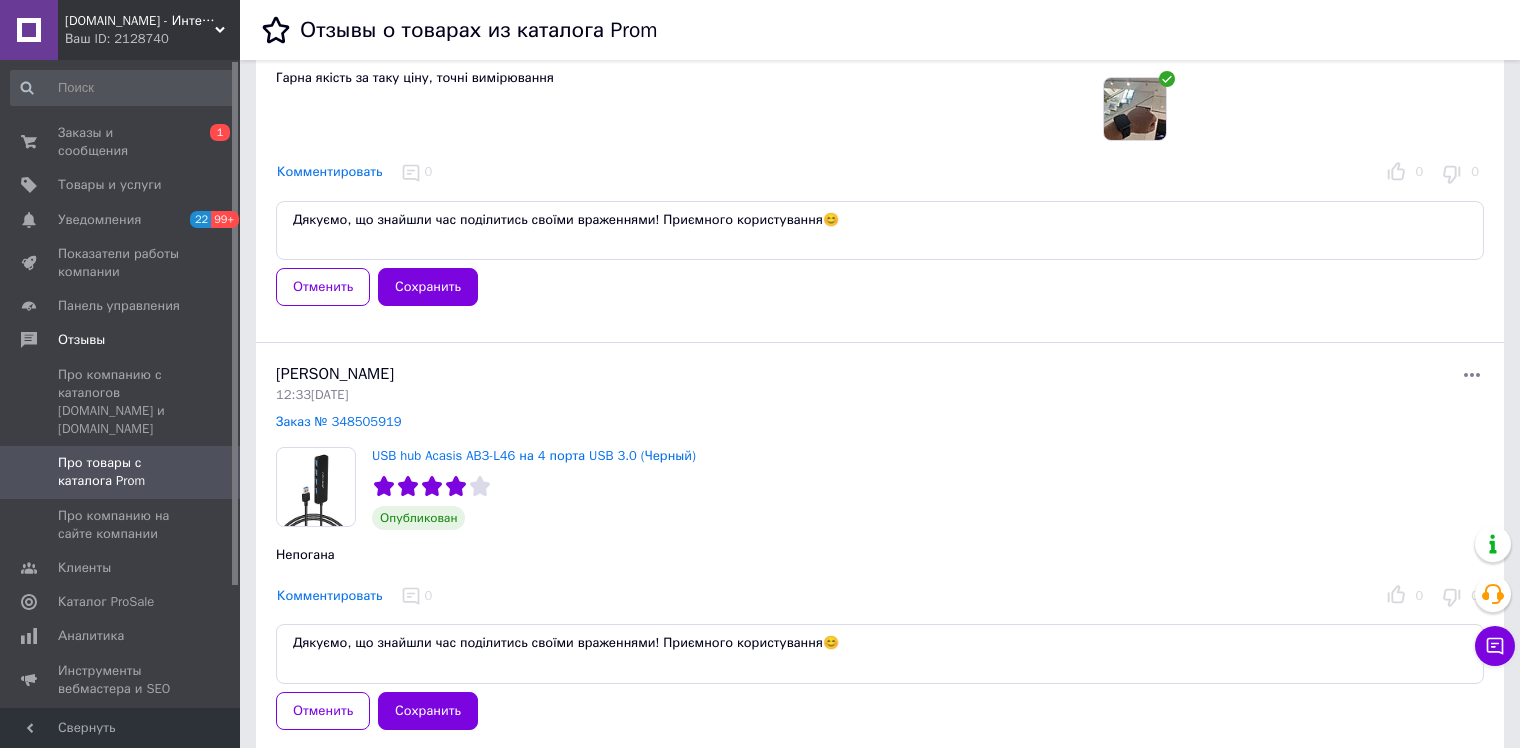 scroll, scrollTop: 500, scrollLeft: 0, axis: vertical 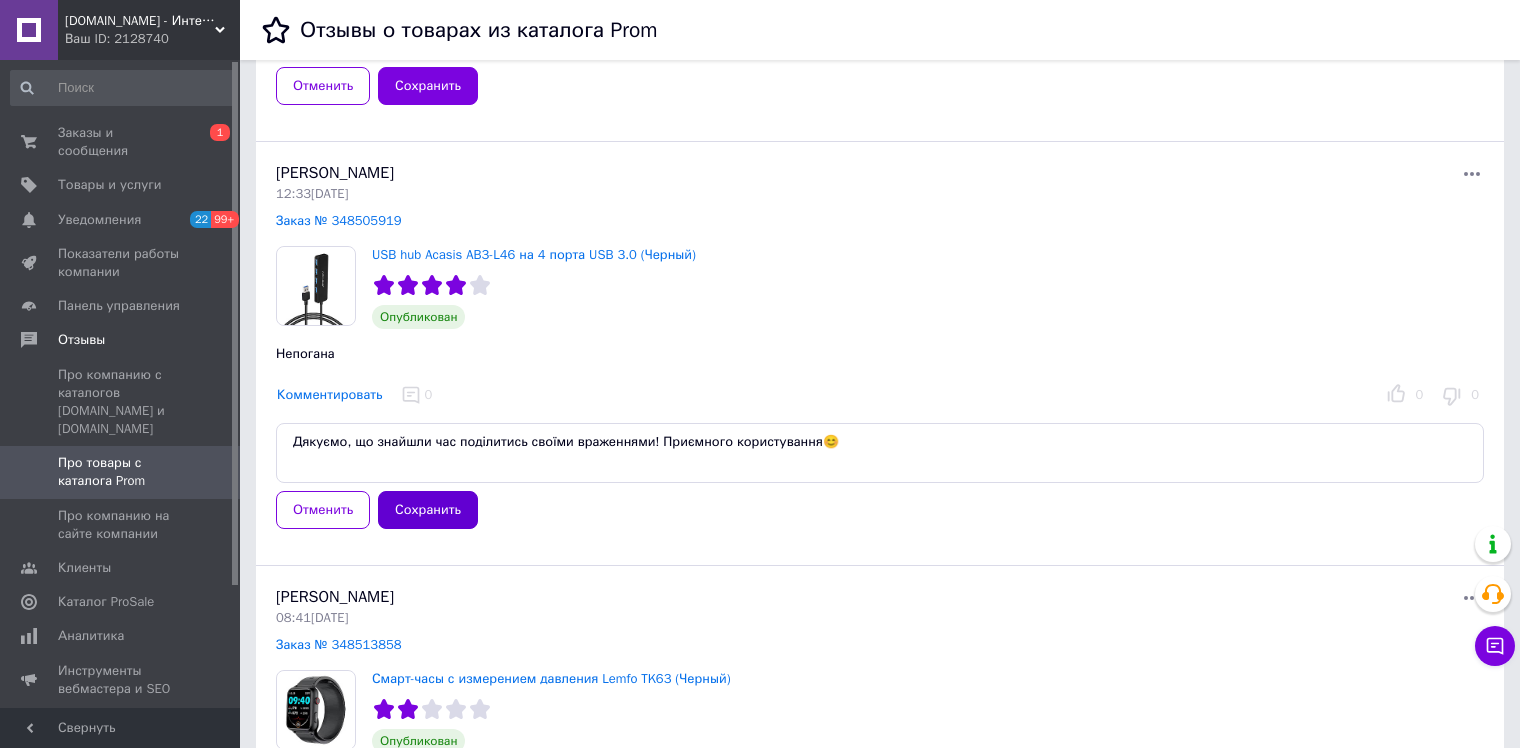 click on "Сохранить" at bounding box center (428, 510) 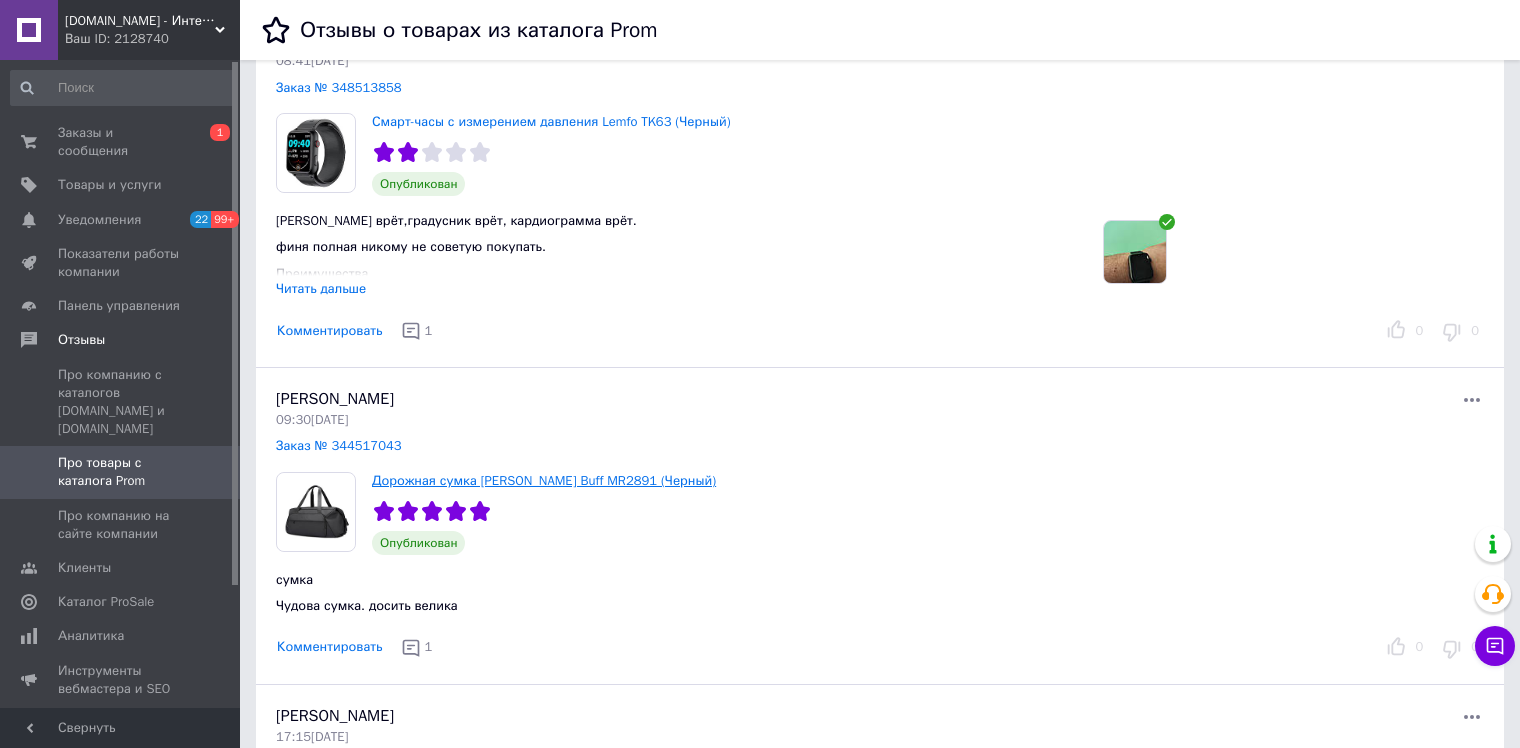 scroll, scrollTop: 1100, scrollLeft: 0, axis: vertical 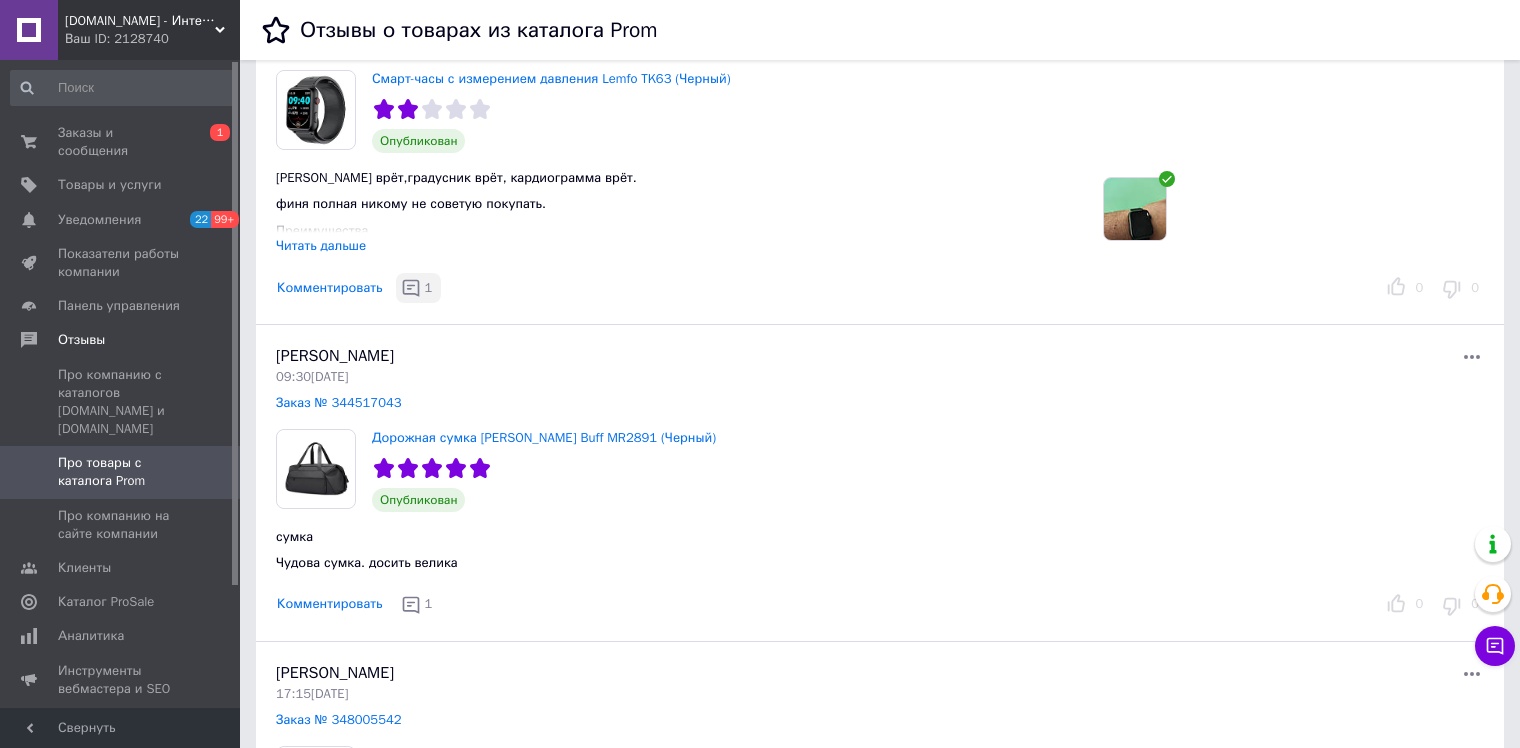 click on "1" at bounding box center [419, 288] 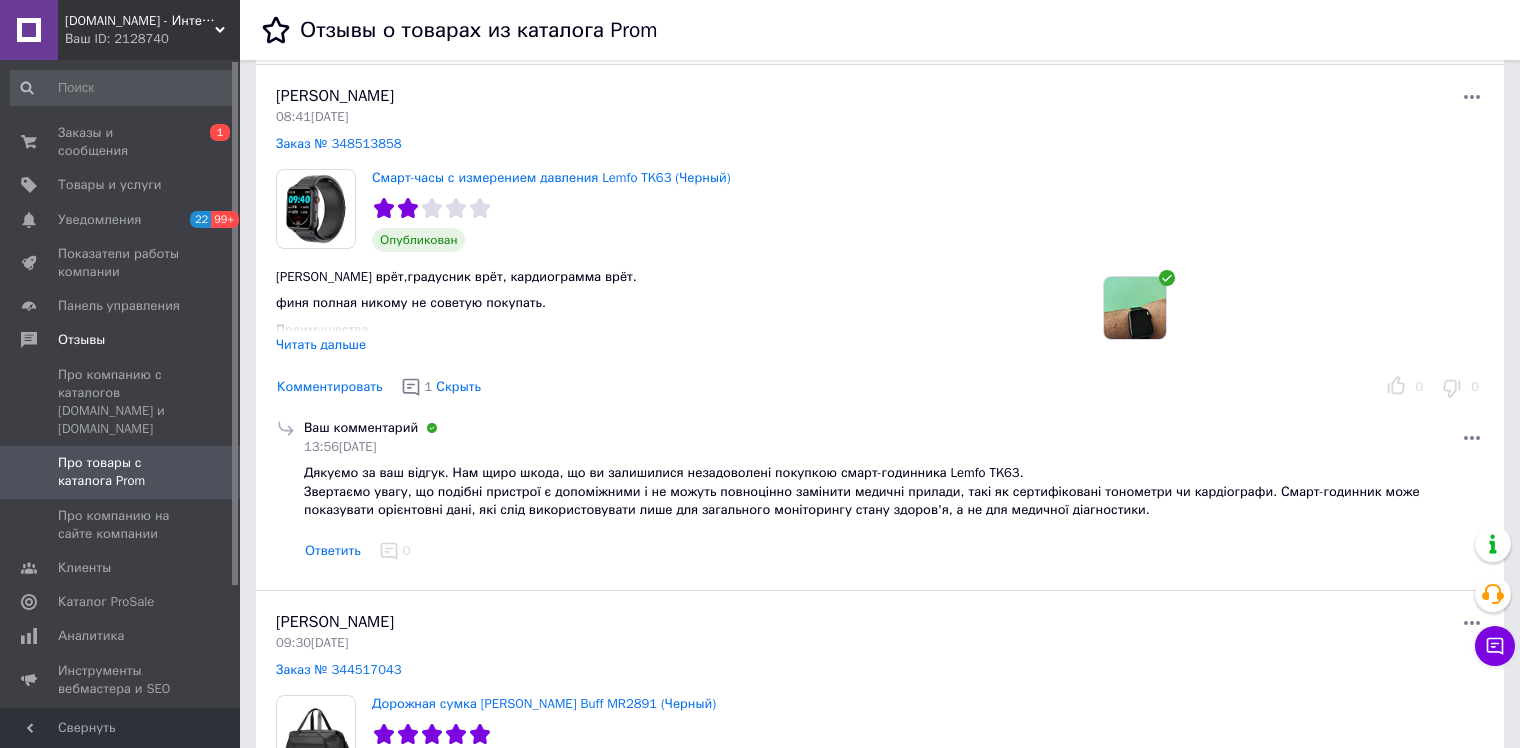 scroll, scrollTop: 566, scrollLeft: 0, axis: vertical 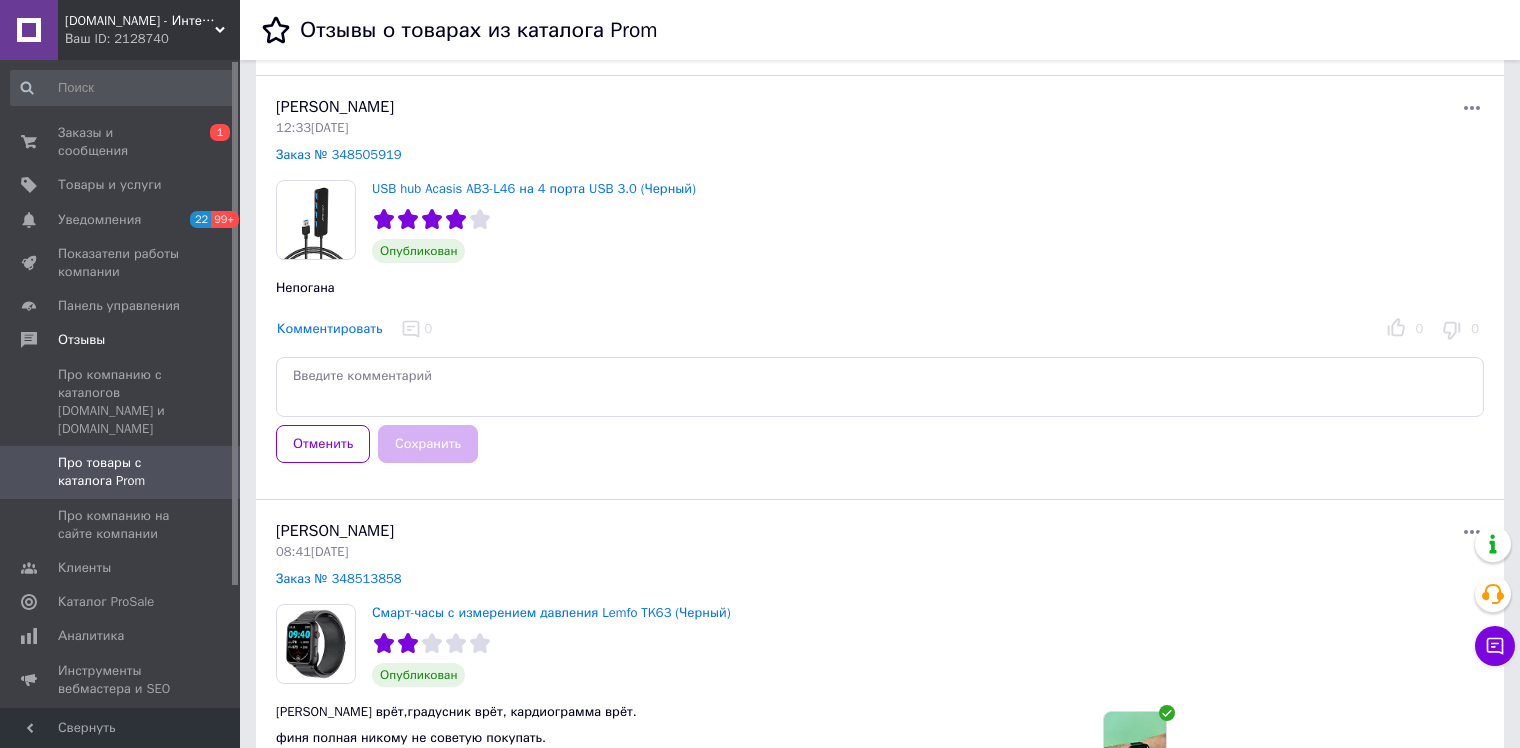 click on "0" at bounding box center [419, 329] 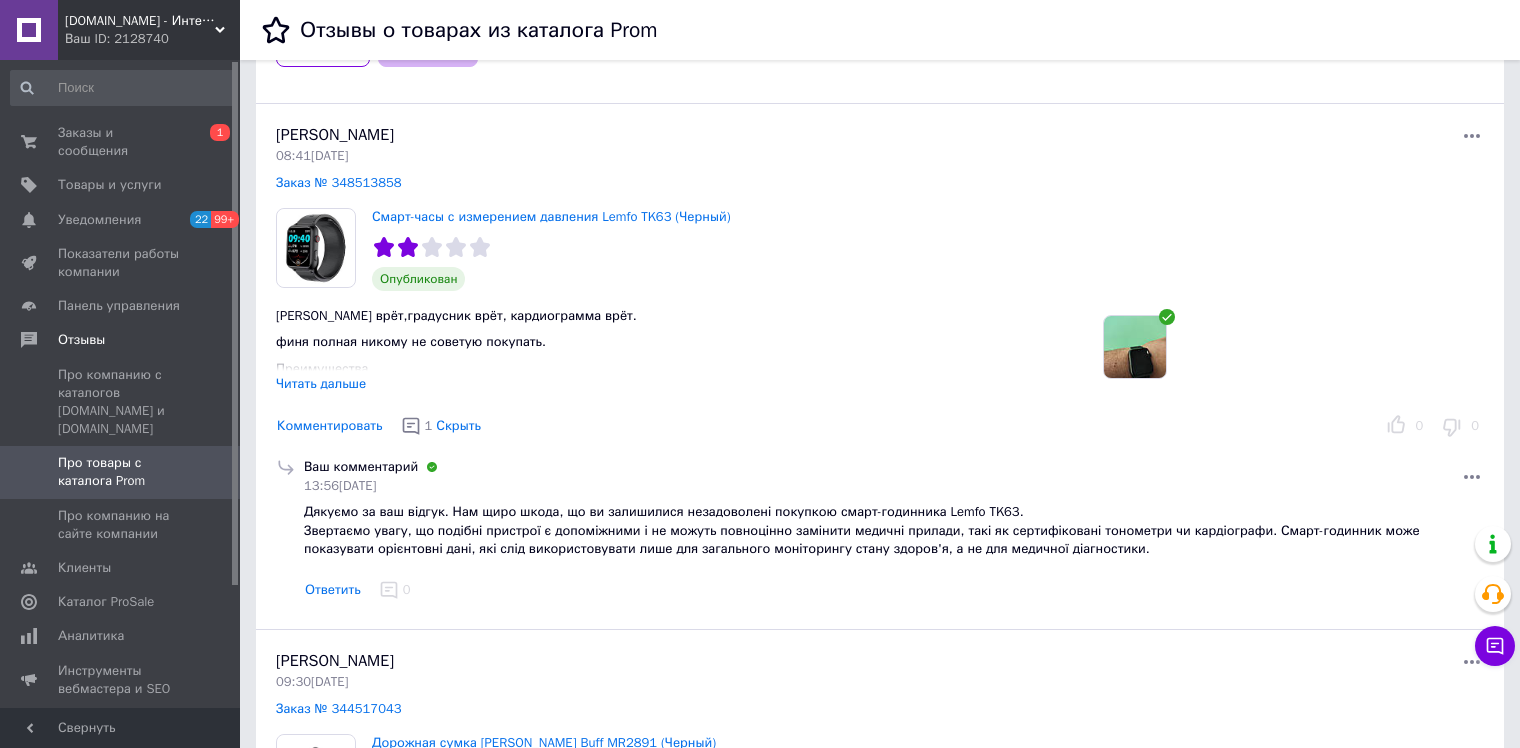 scroll, scrollTop: 966, scrollLeft: 0, axis: vertical 